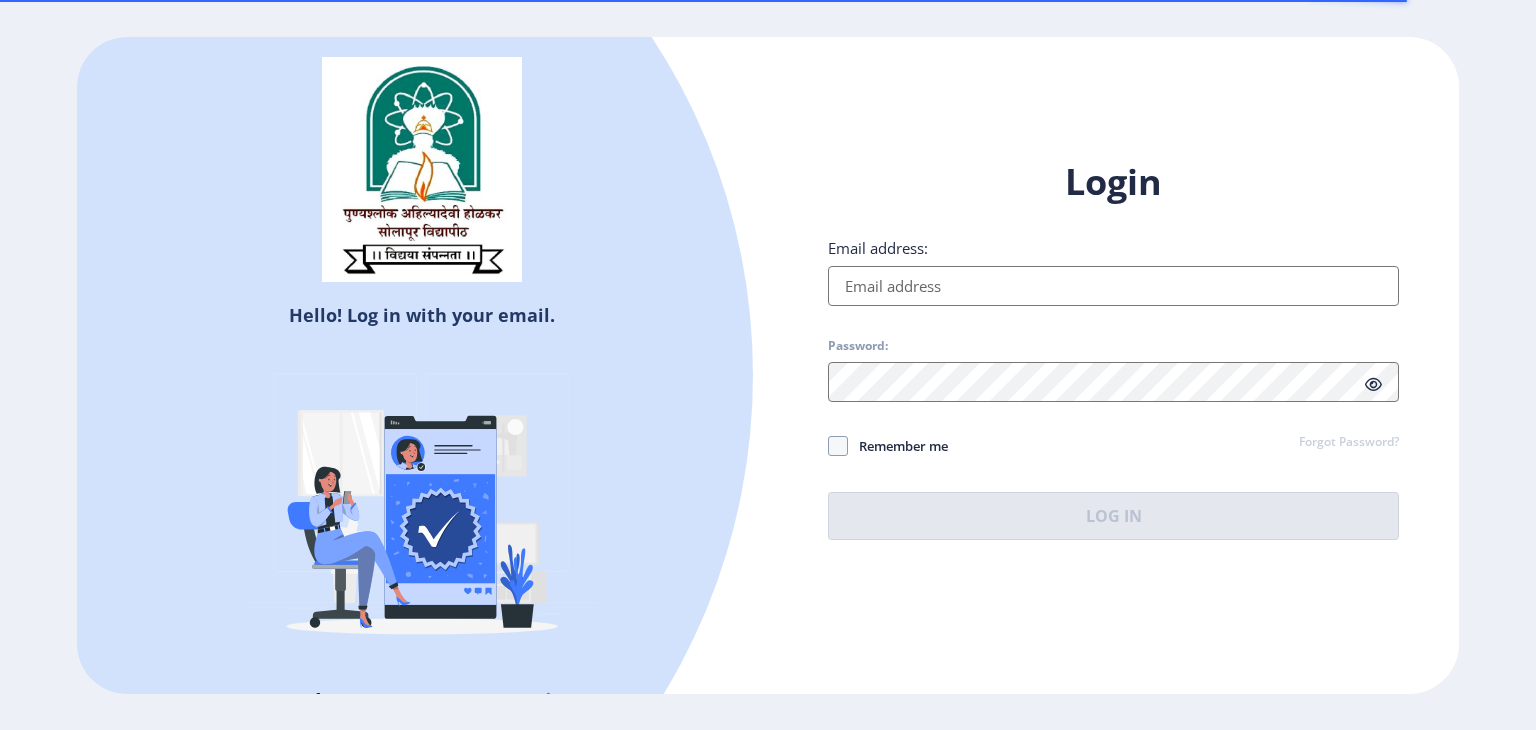 scroll, scrollTop: 0, scrollLeft: 0, axis: both 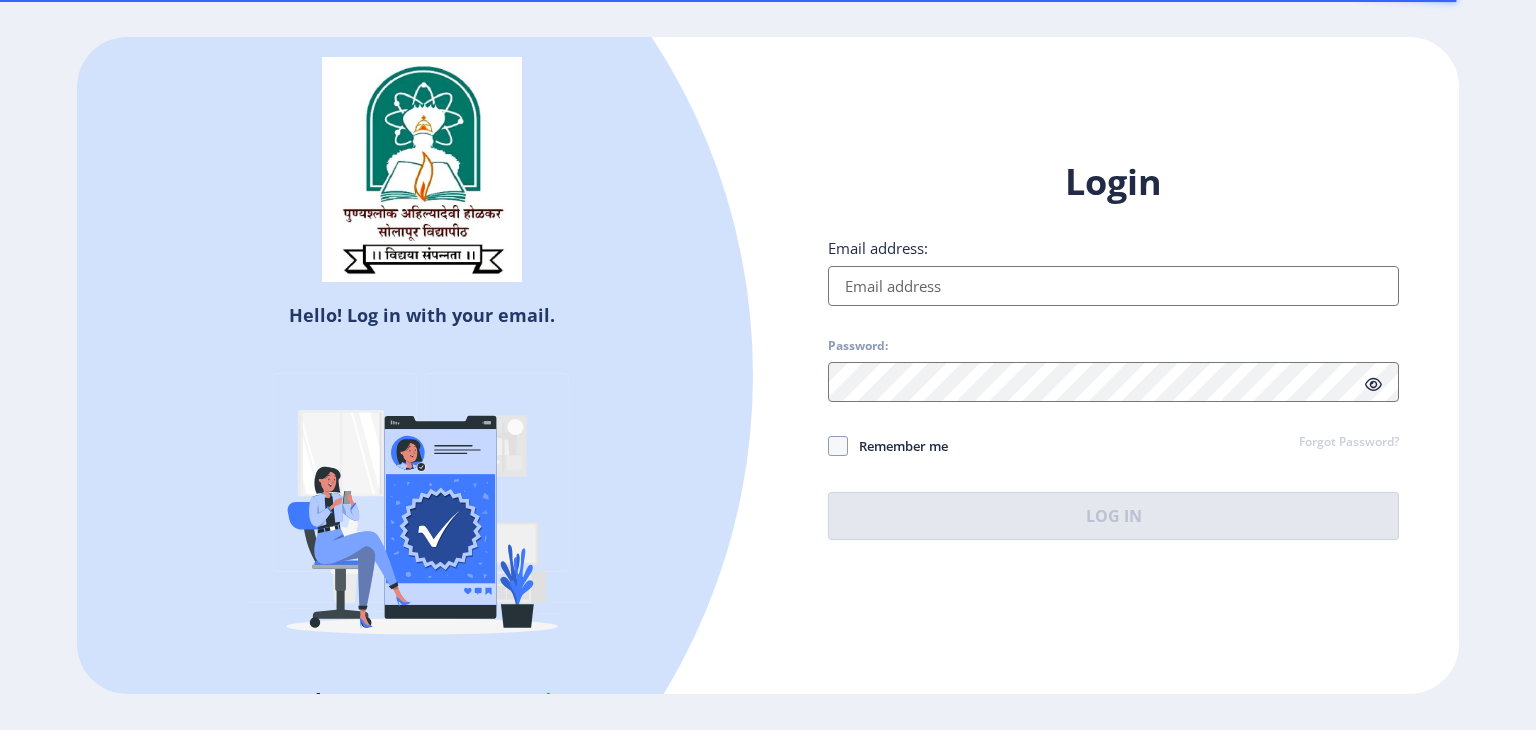 type on "[EMAIL]" 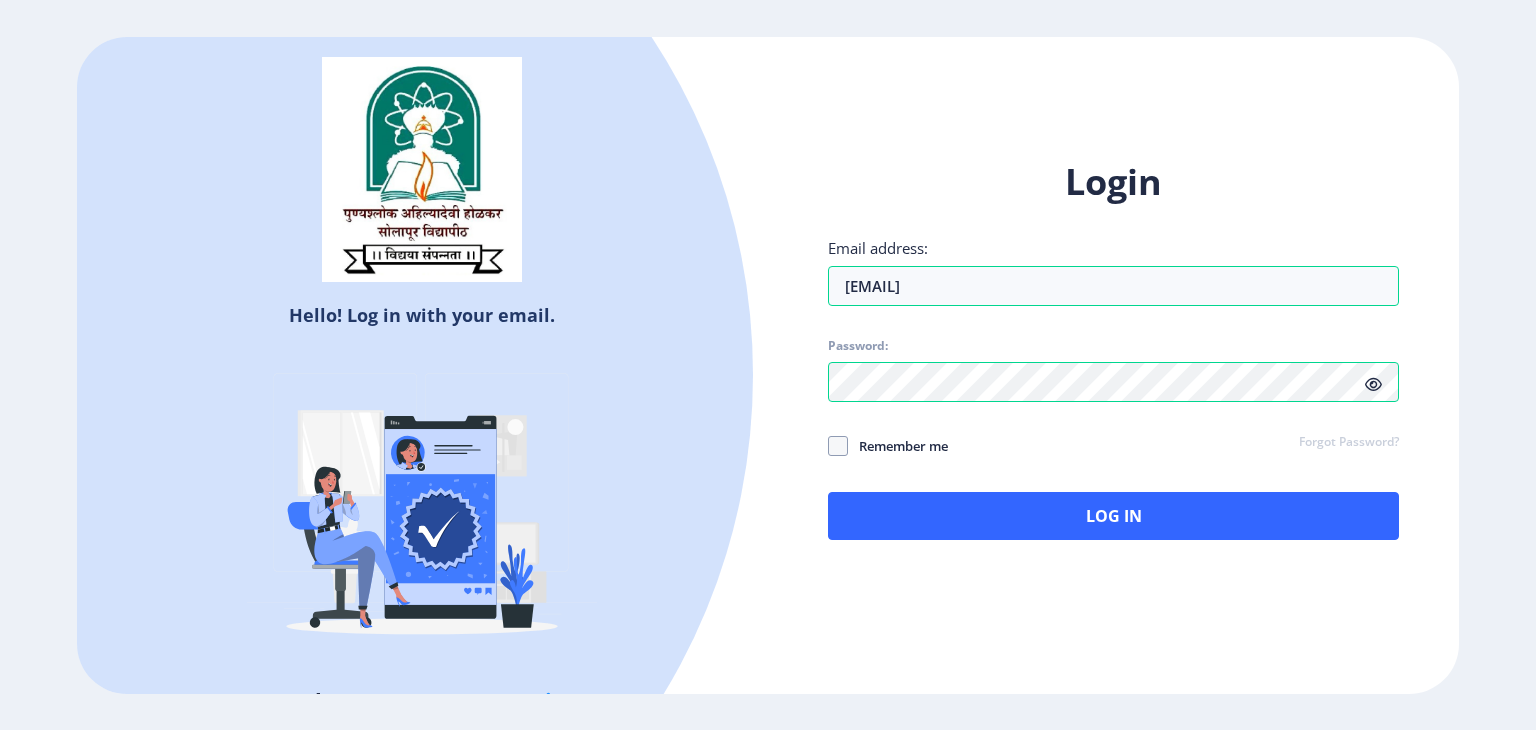 click at bounding box center [1373, 384] 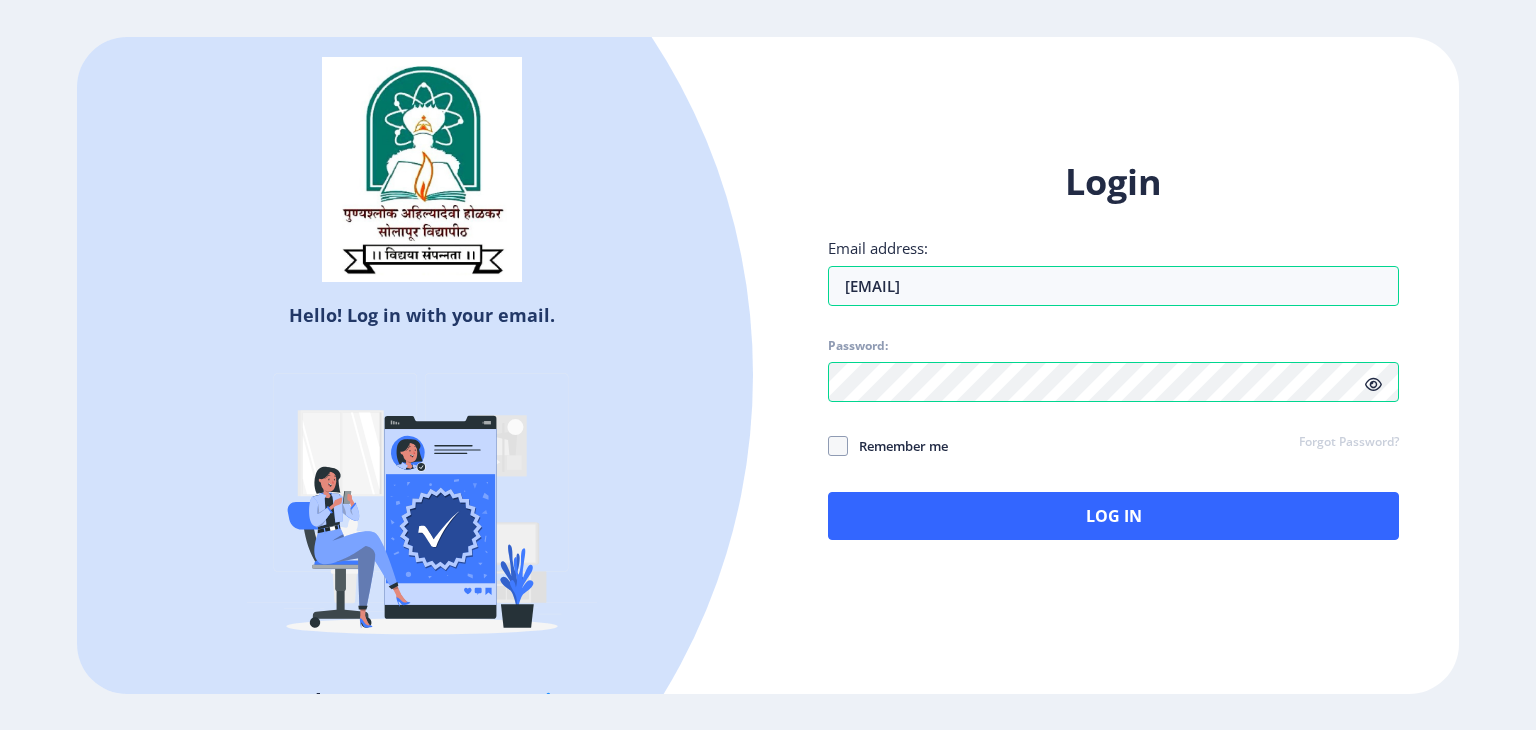 click at bounding box center (1373, 384) 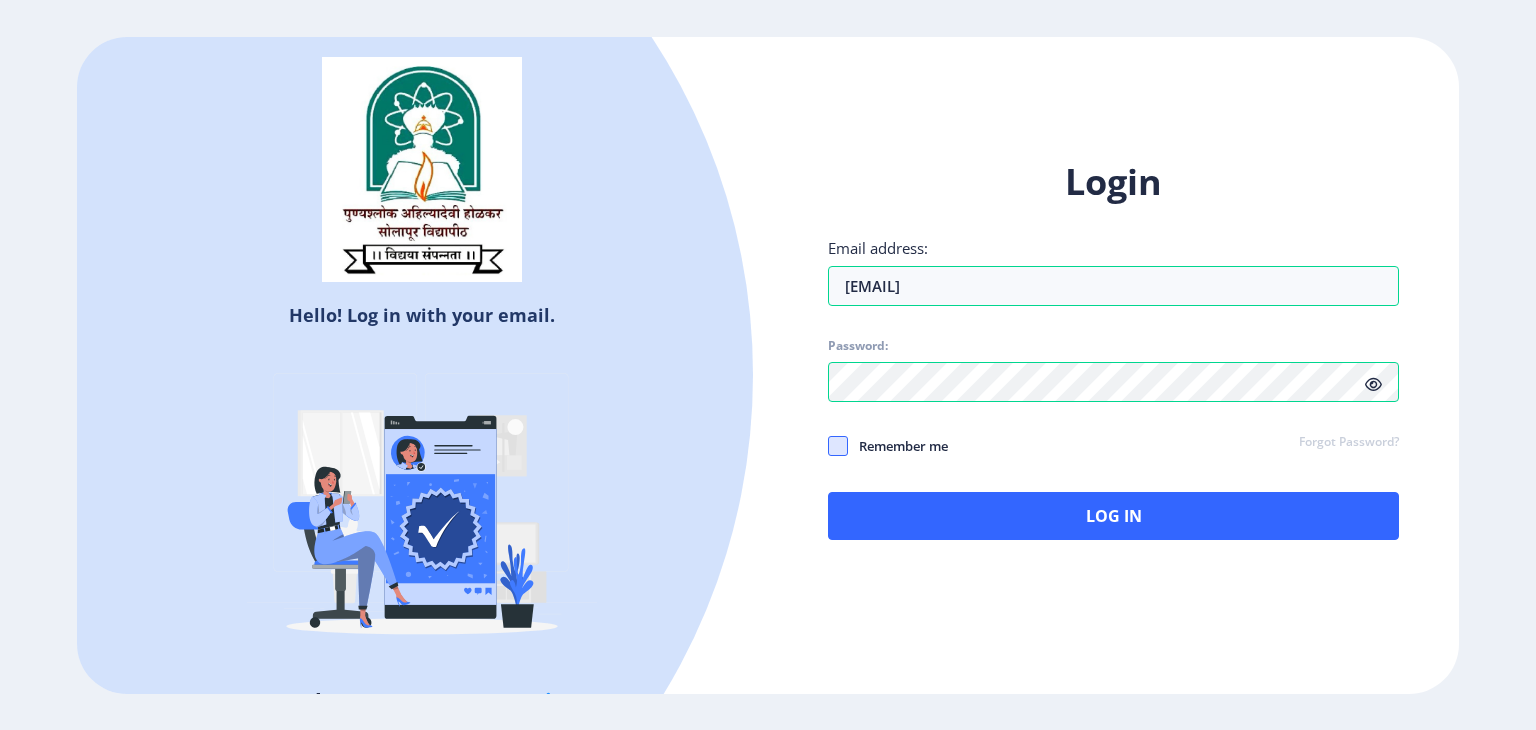 click at bounding box center (838, 446) 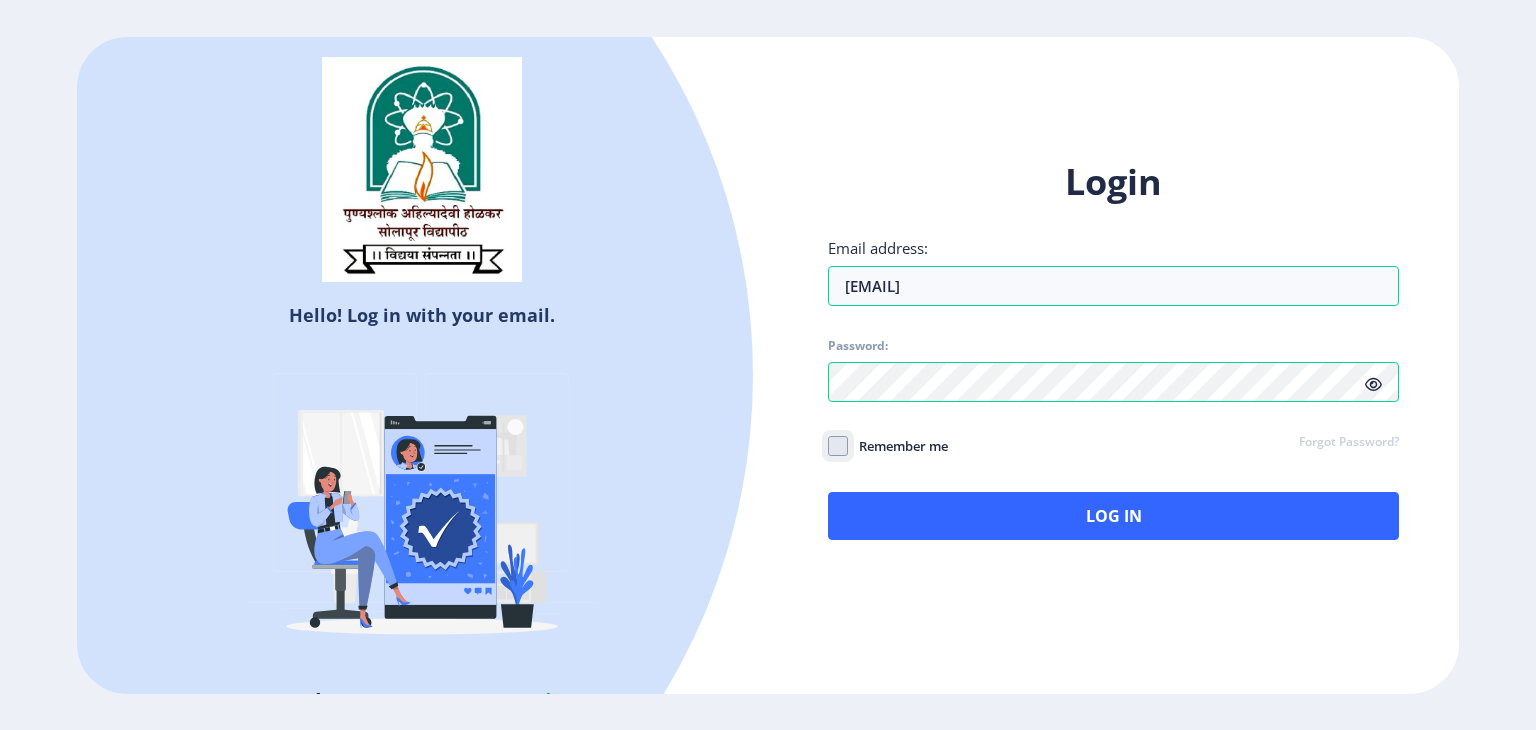 click on "Remember me" at bounding box center [828, 445] 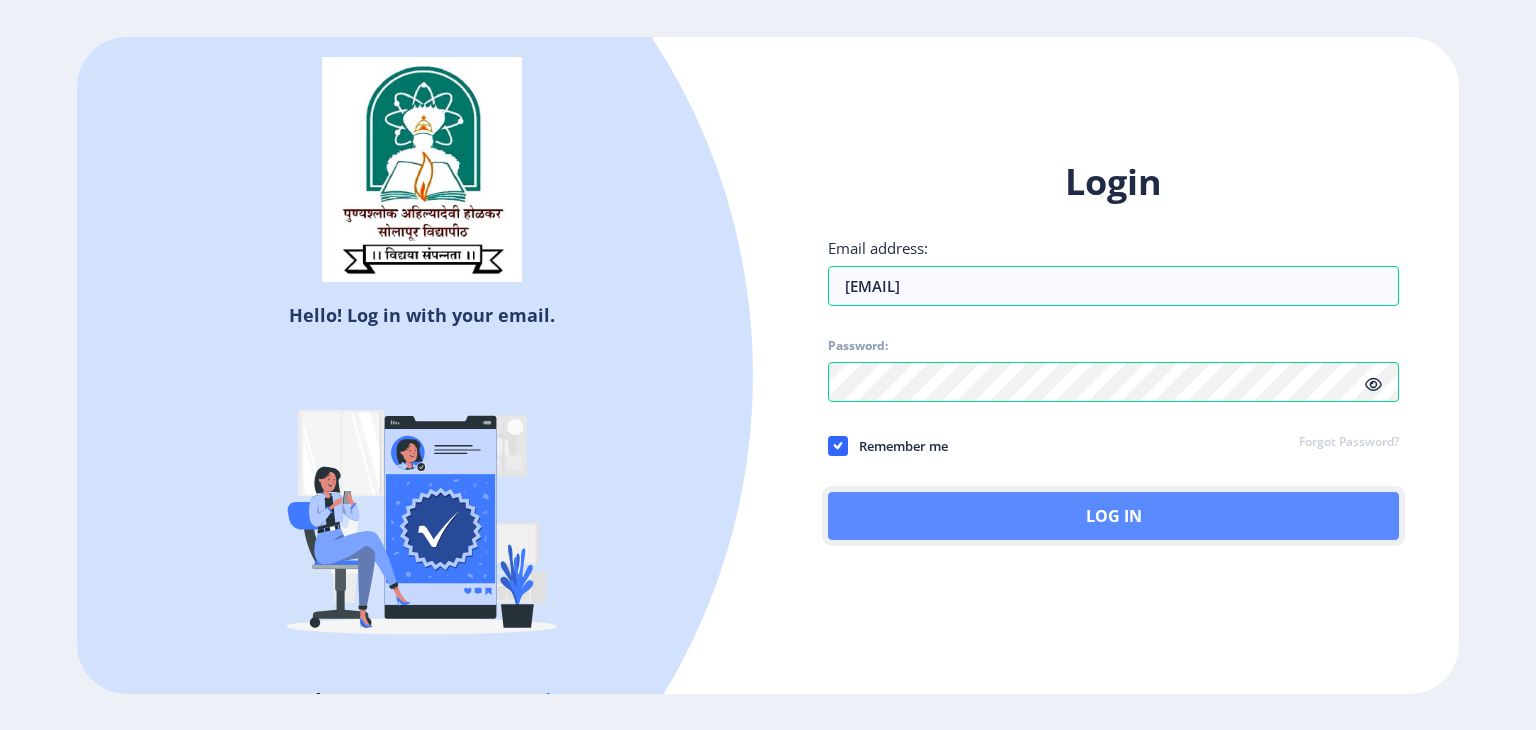 click on "Log In" at bounding box center (1113, 516) 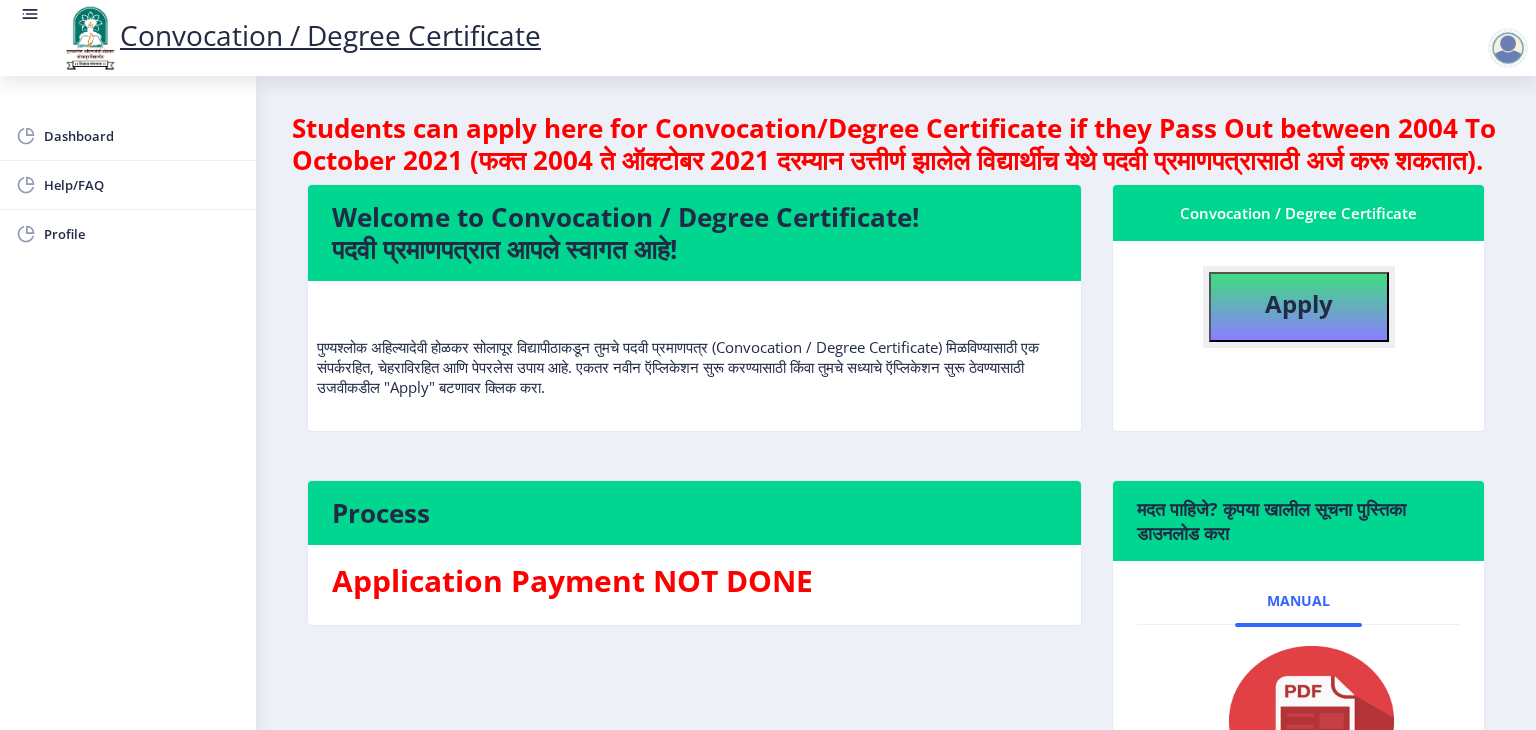 click on "Apply" at bounding box center (1299, 303) 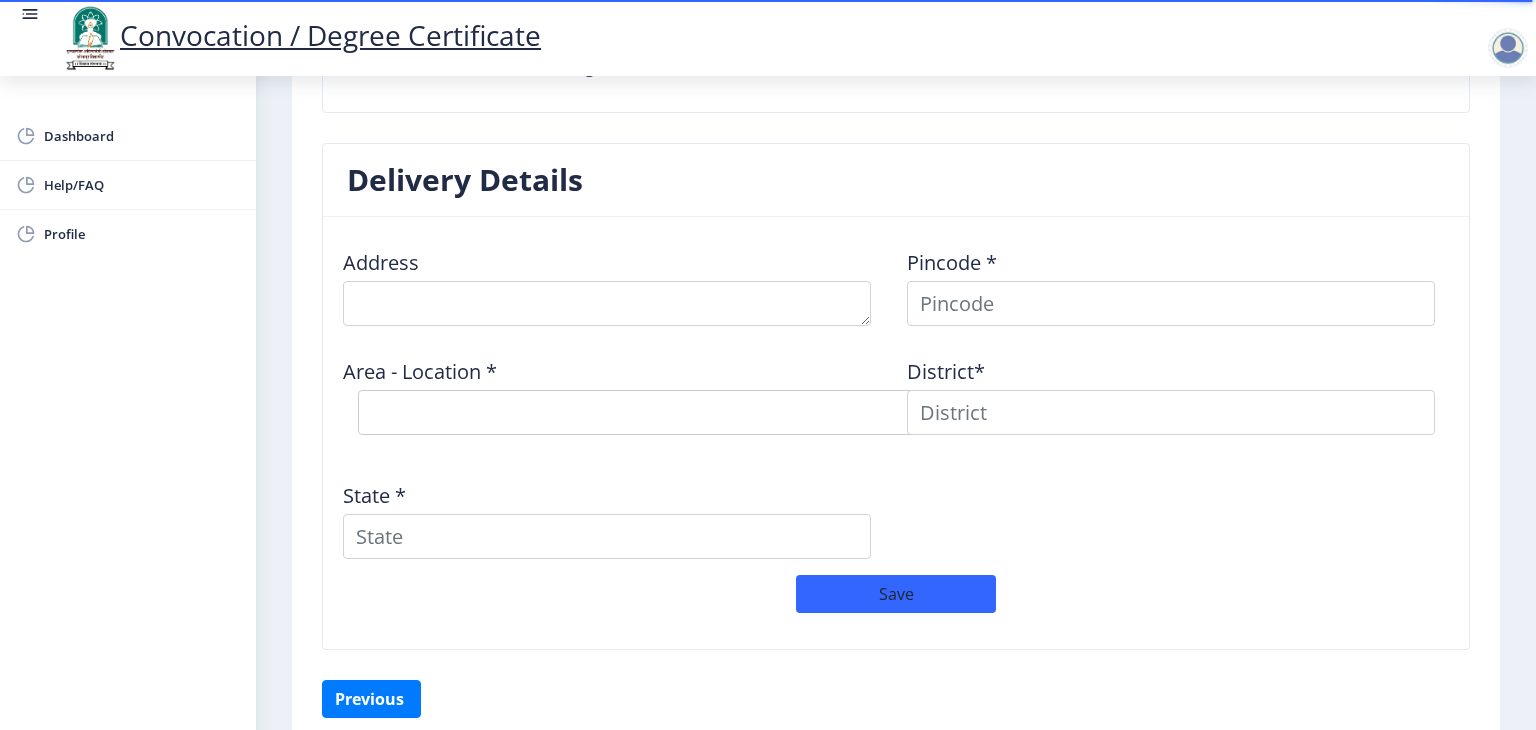 scroll, scrollTop: 1652, scrollLeft: 0, axis: vertical 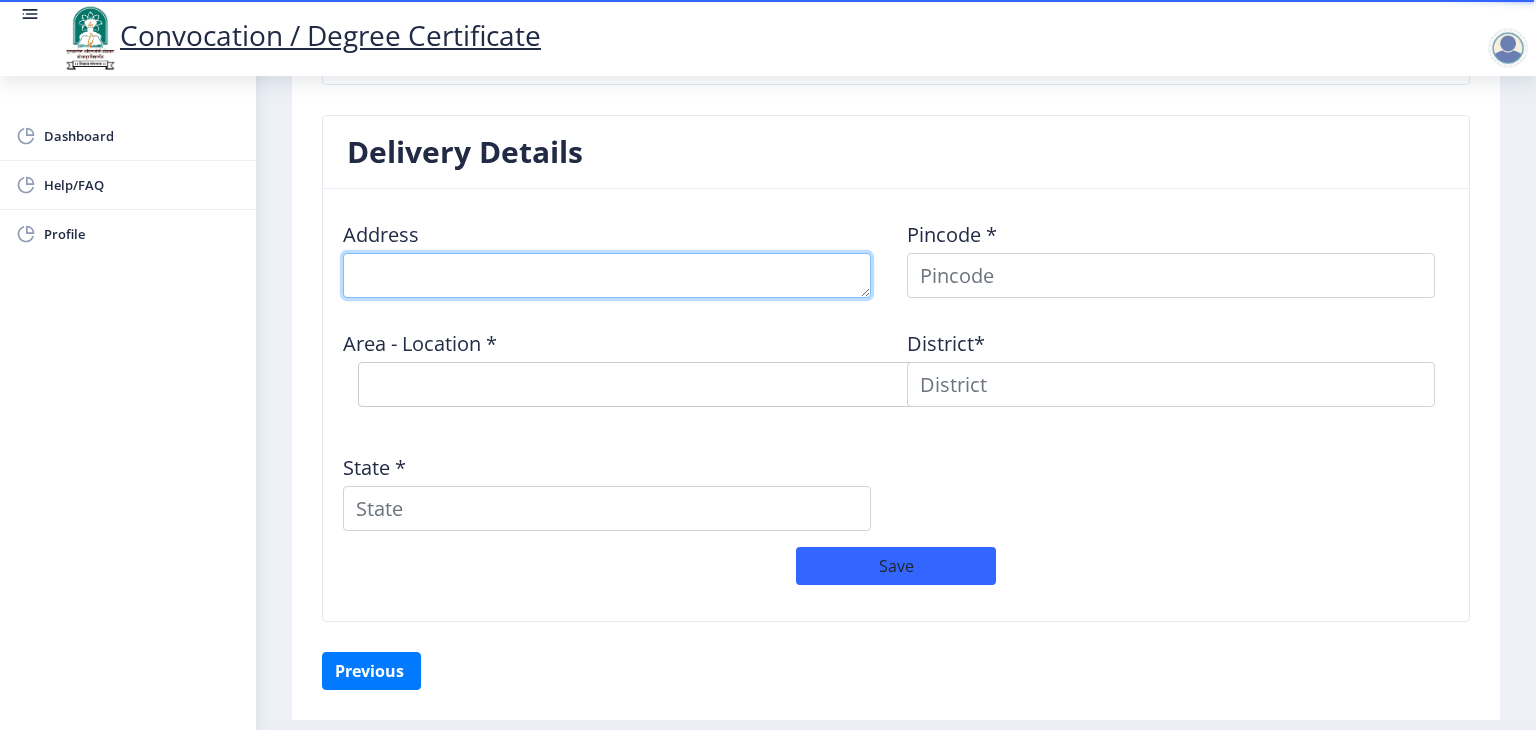 click at bounding box center (607, 275) 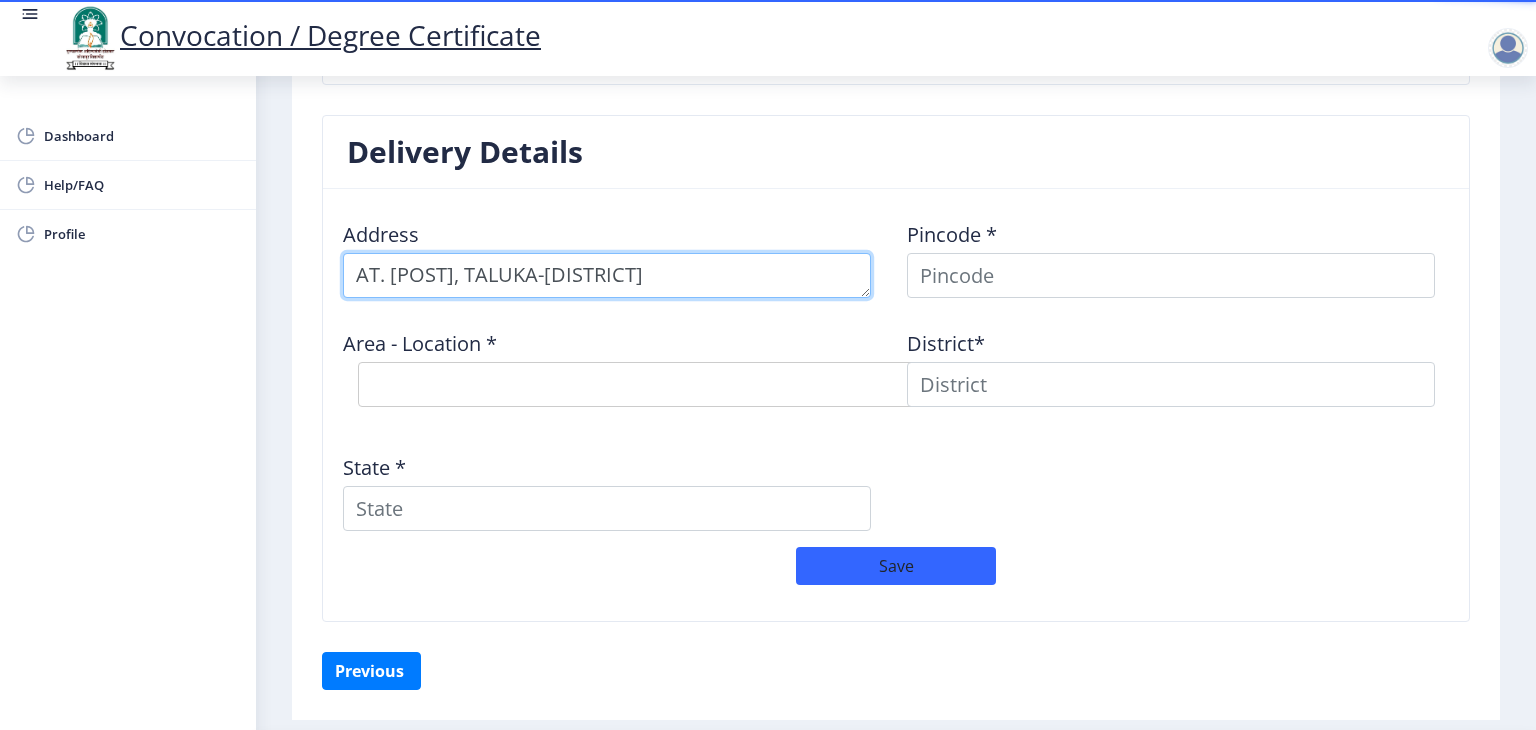 click at bounding box center [607, 275] 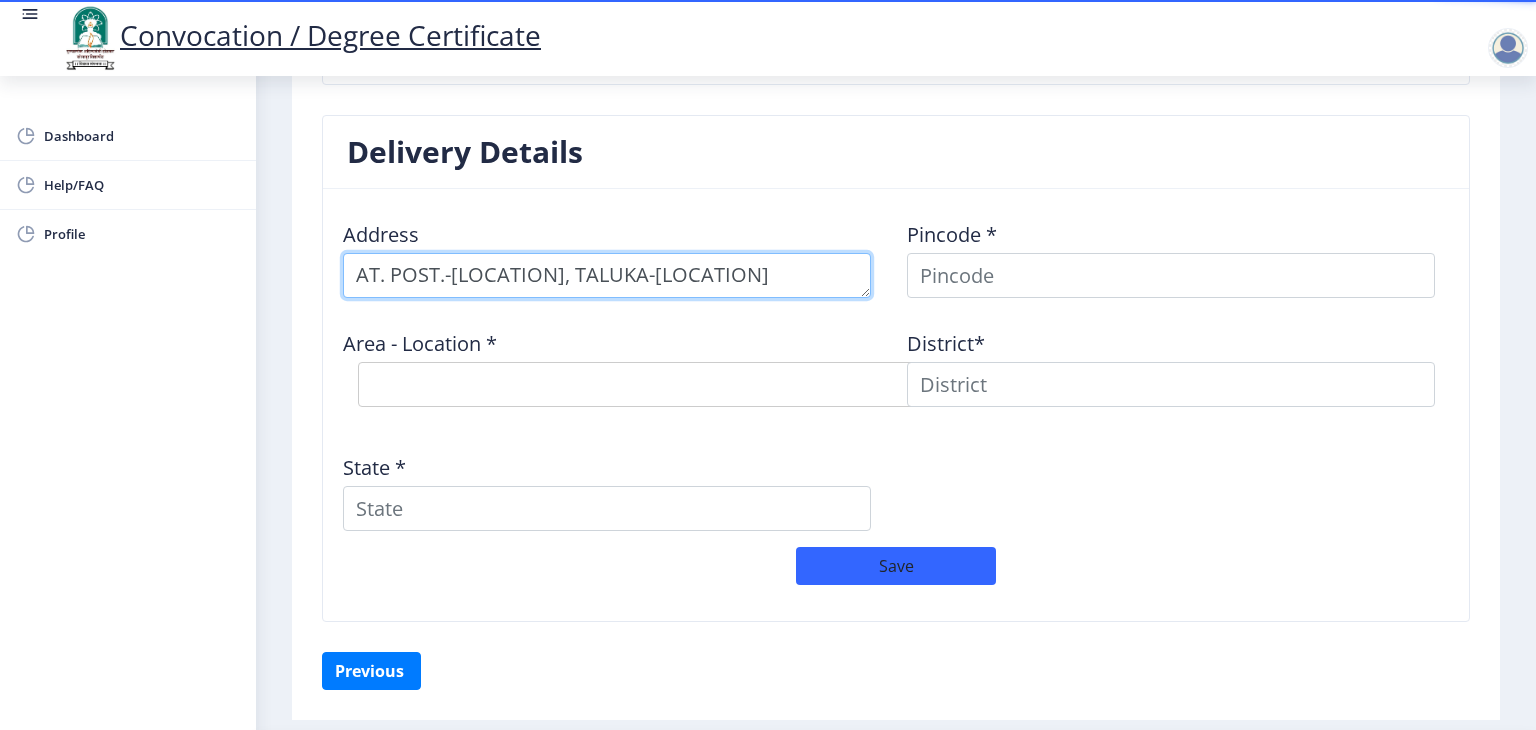 click at bounding box center (607, 275) 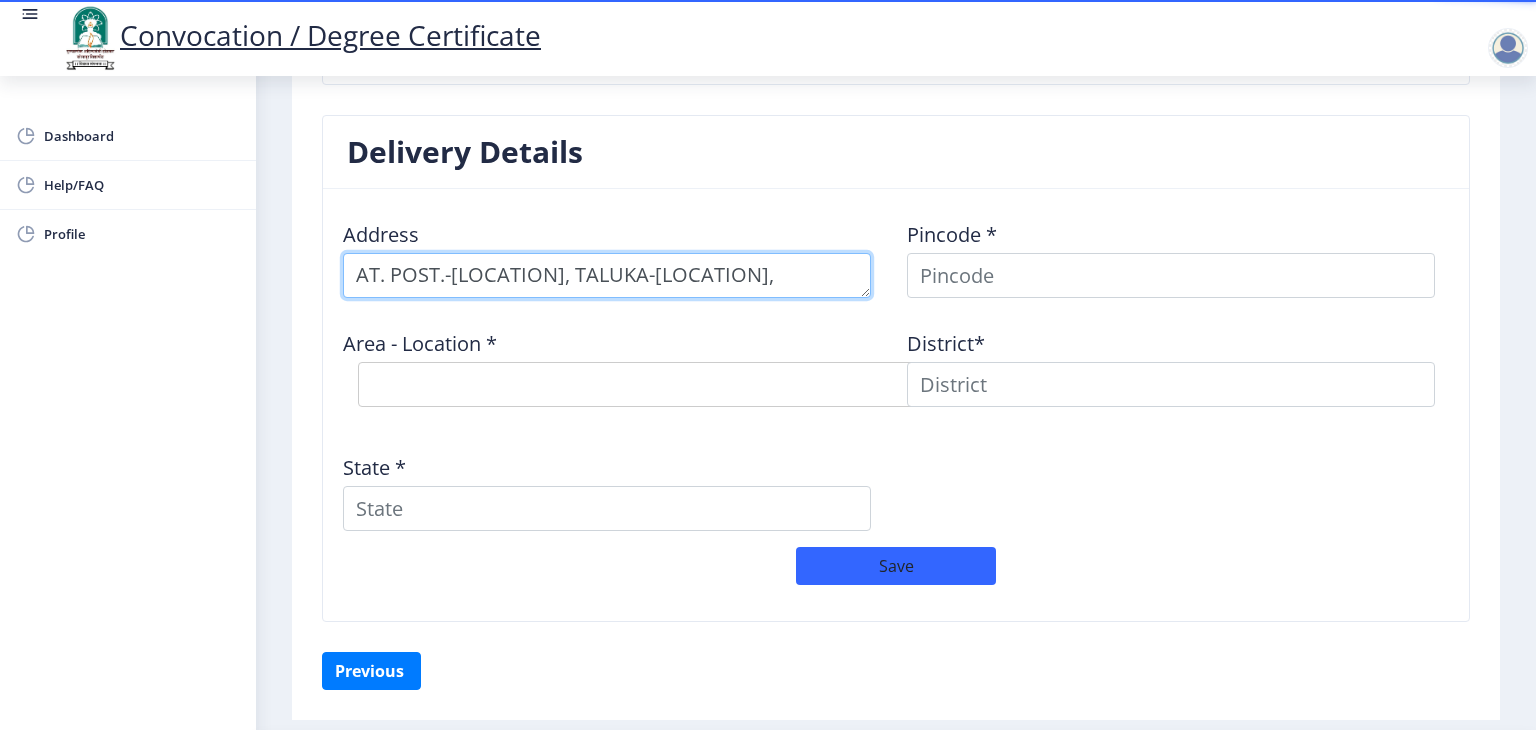 click at bounding box center [607, 275] 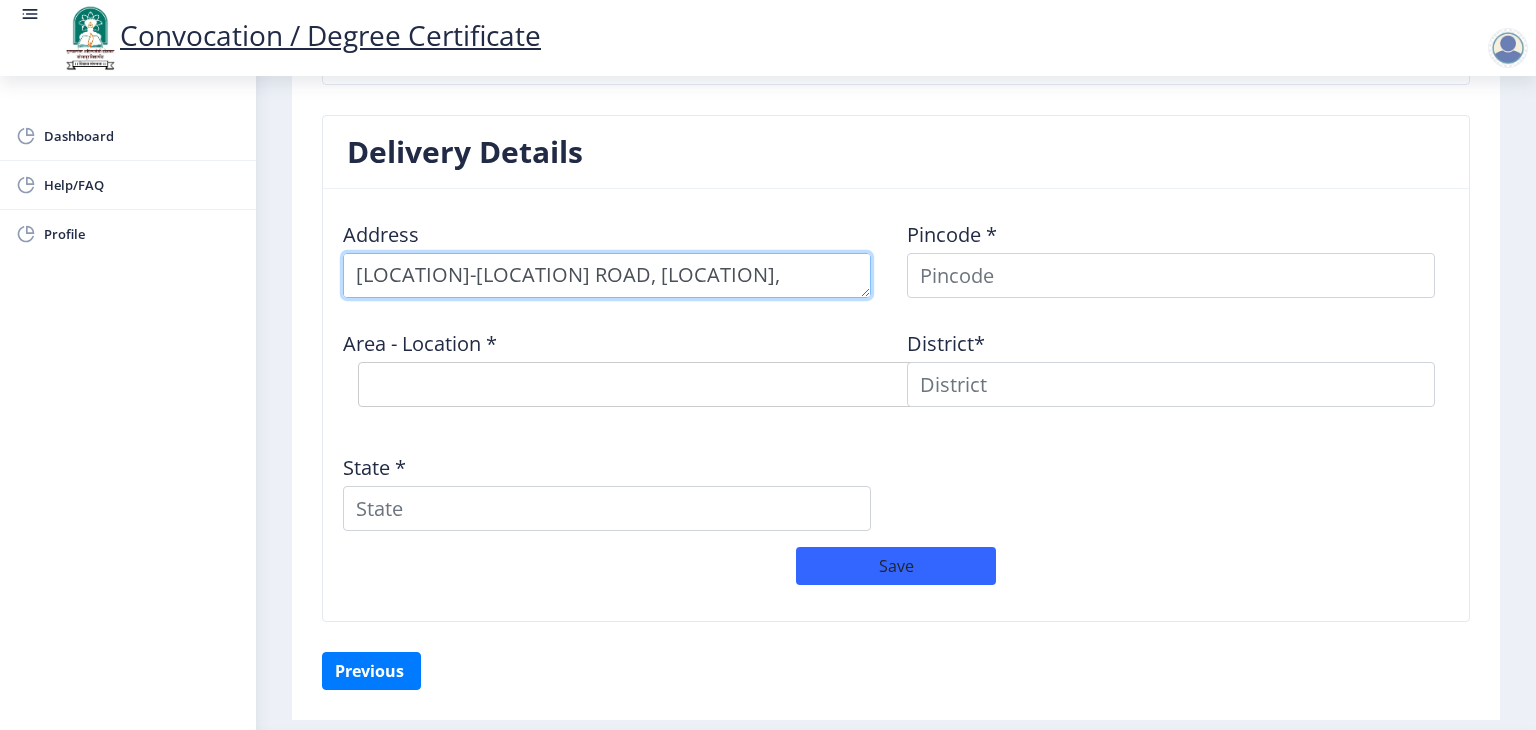click at bounding box center (607, 275) 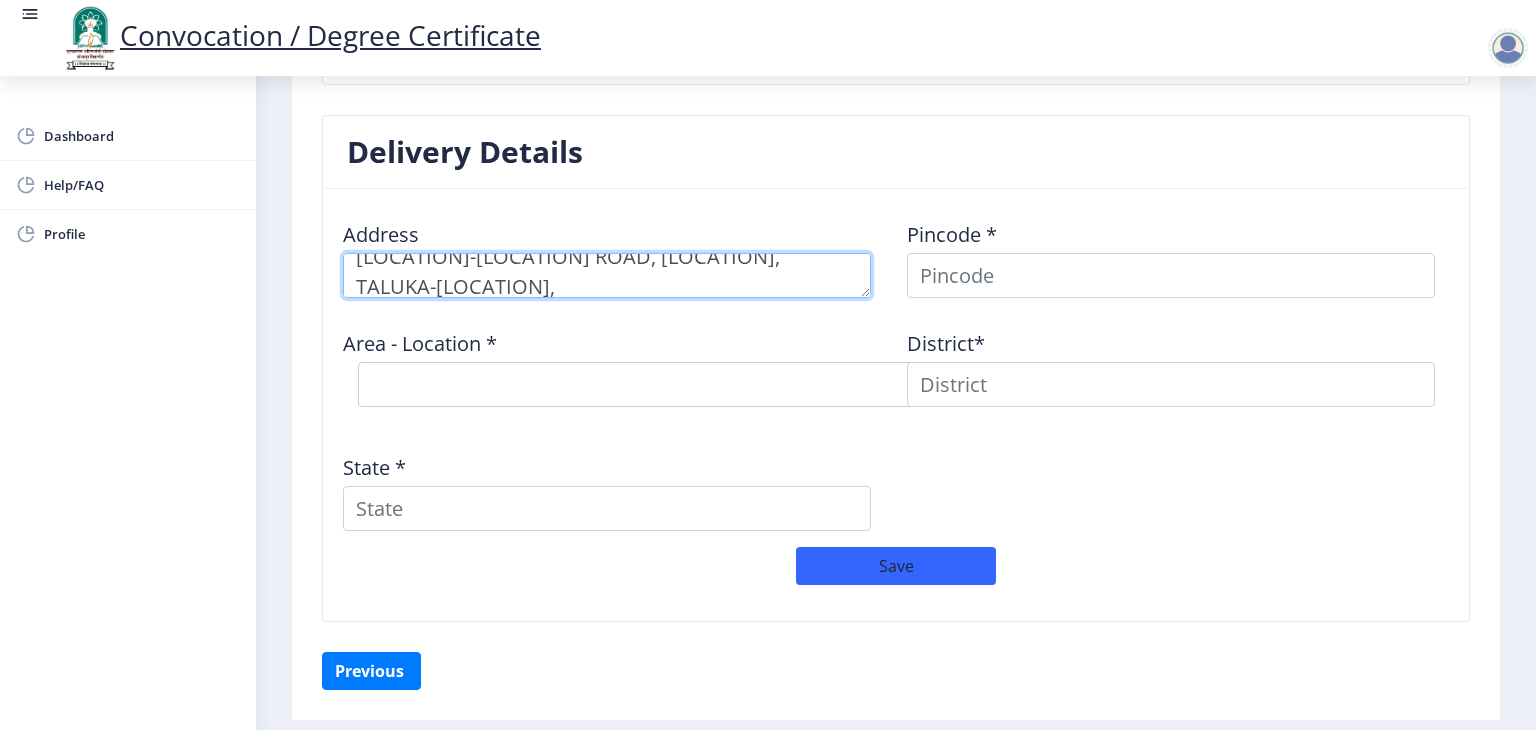 scroll, scrollTop: 28, scrollLeft: 0, axis: vertical 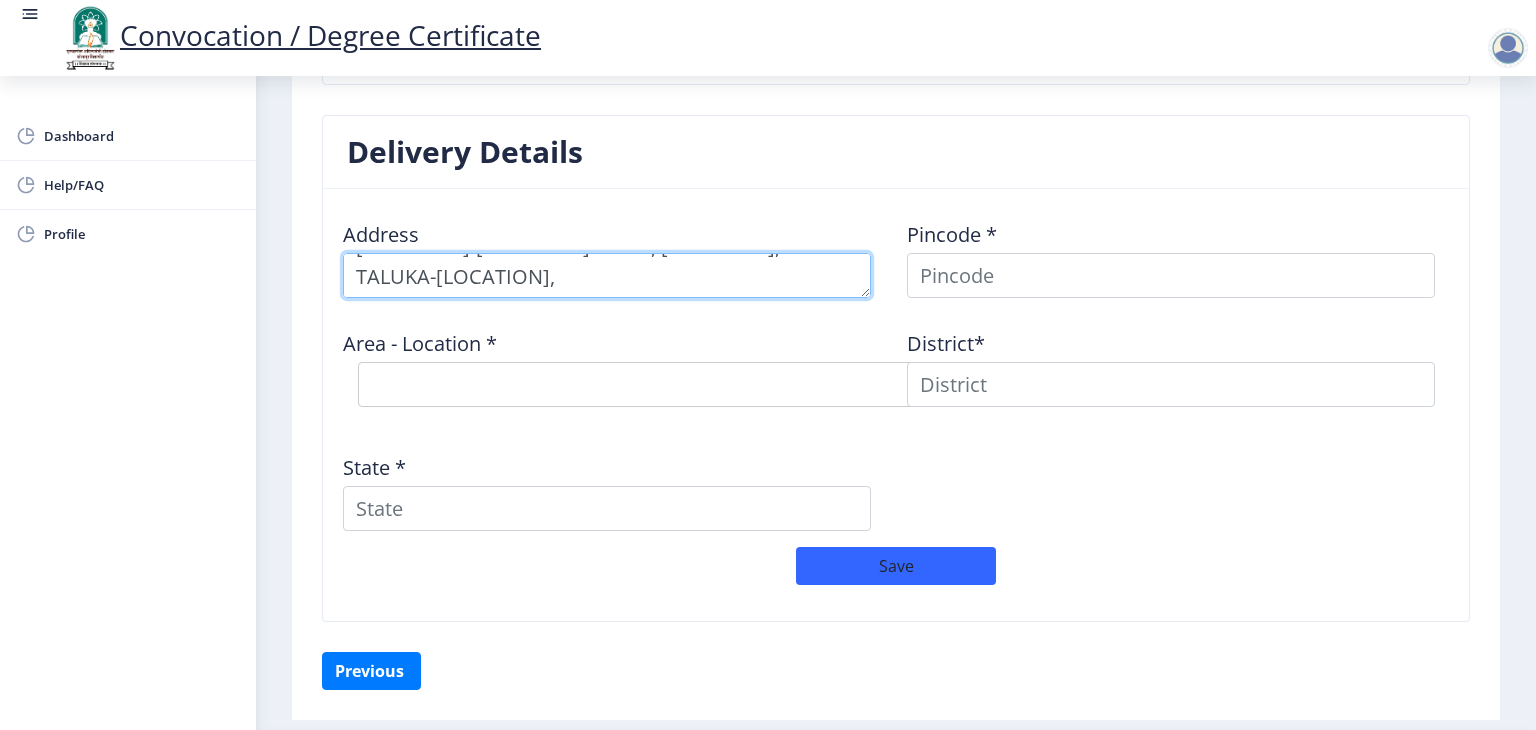type on "[LOCATION]-[LOCATION] ROAD, [LOCATION], TALUKA-[LOCATION]," 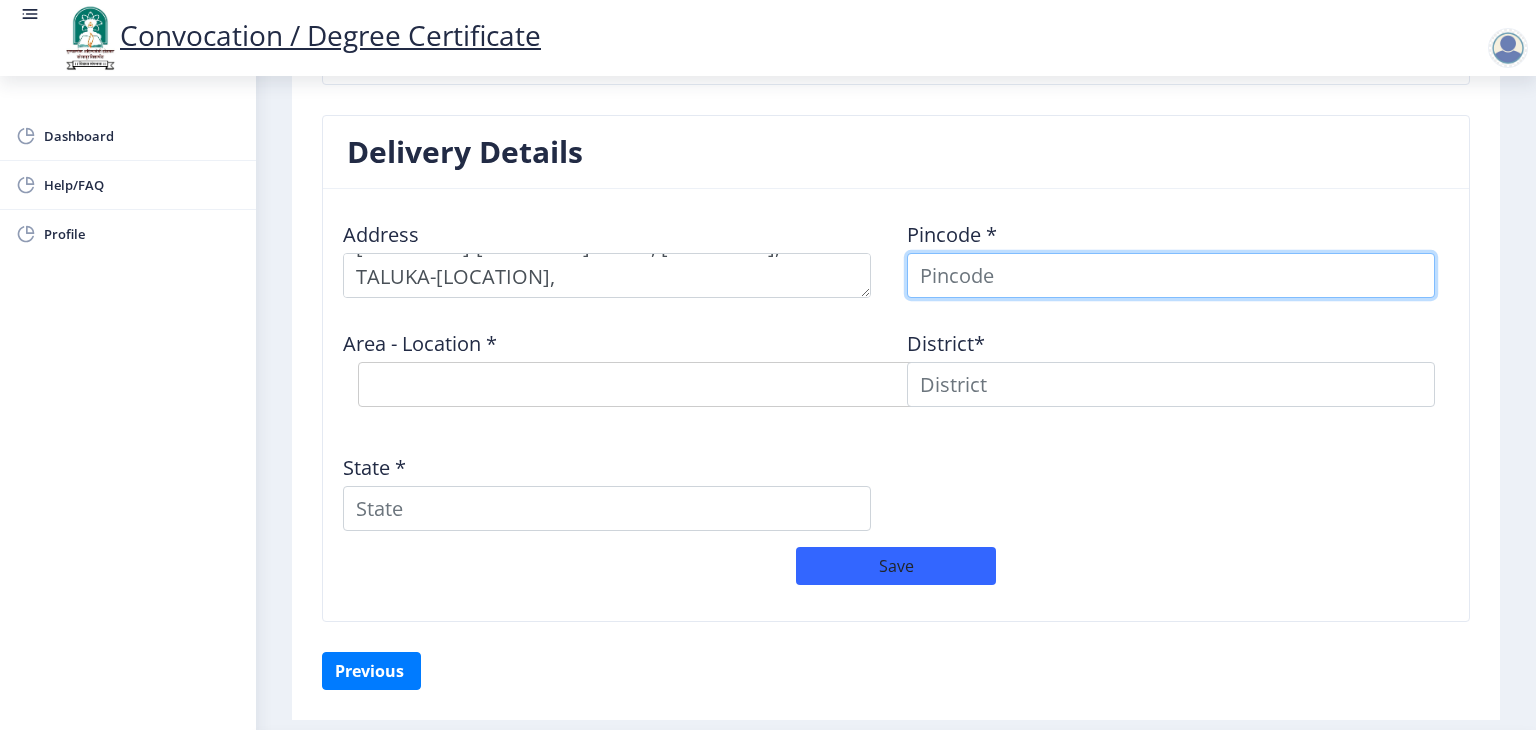click at bounding box center [1171, 275] 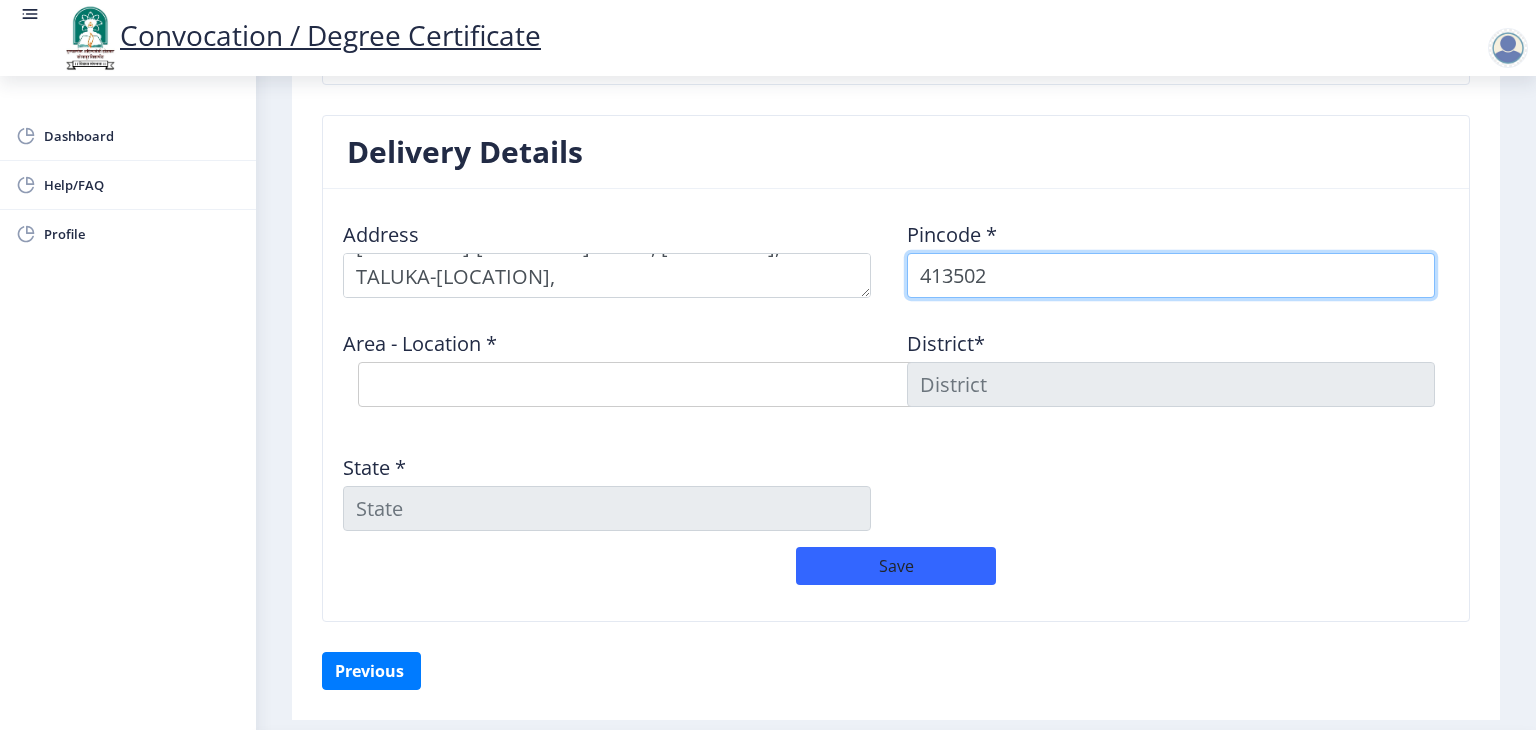 type on "413502" 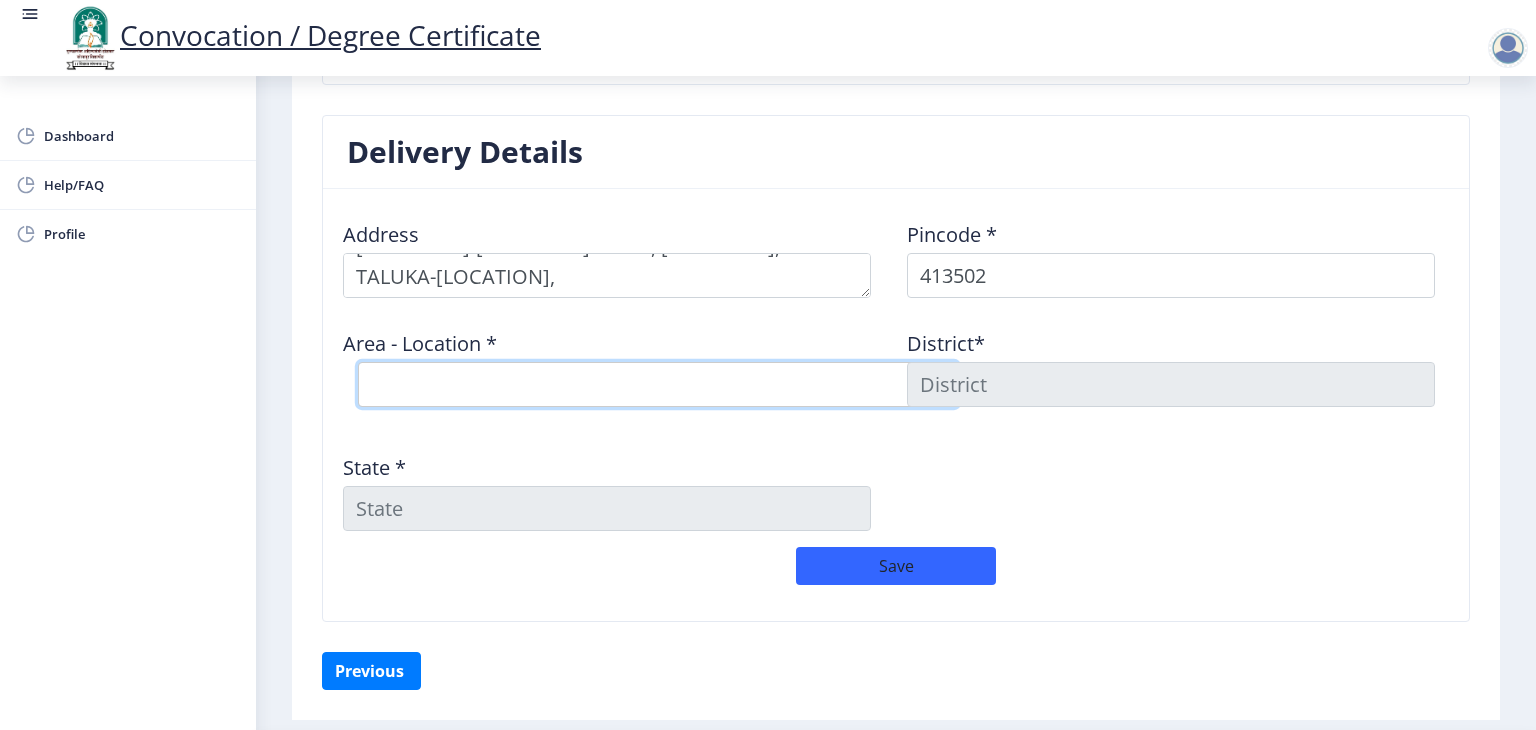 click on "[LOCATION] B.O [LOCATION] B.O [LOCATION] B.O [LOCATION] B.O [LOCATION] B.O [LOCATION] B.O [LOCATION] B.O [LOCATION] B.O [LOCATION] B.O [LOCATION] B.O [LOCATION] B.O [LOCATION] B.O [LOCATION] B.O [LOCATION] B.O" at bounding box center (658, 384) 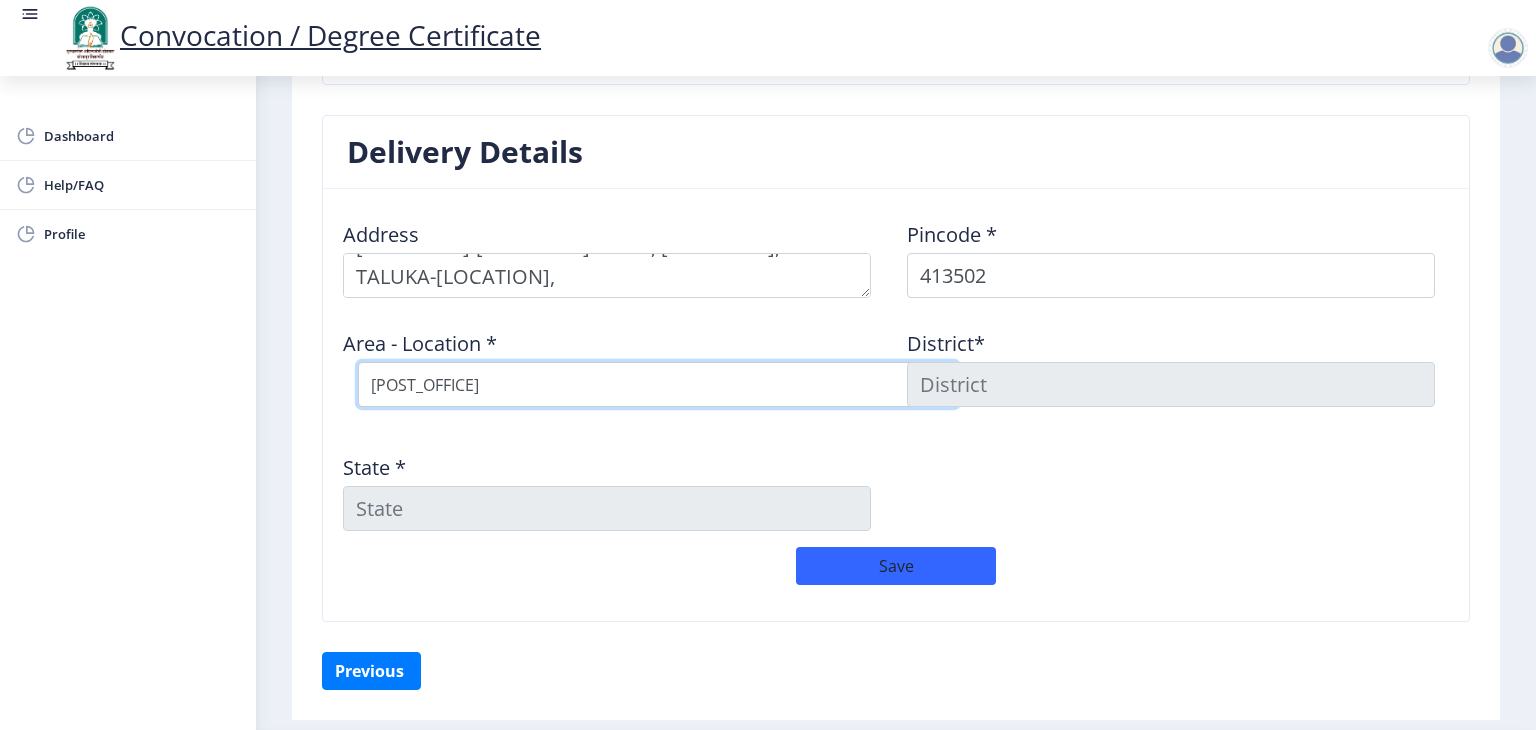 click on "[LOCATION] B.O [LOCATION] B.O [LOCATION] B.O [LOCATION] B.O [LOCATION] B.O [LOCATION] B.O [LOCATION] B.O [LOCATION] B.O [LOCATION] B.O [LOCATION] B.O [LOCATION] B.O [LOCATION] B.O [LOCATION] B.O [LOCATION] B.O" at bounding box center (658, 384) 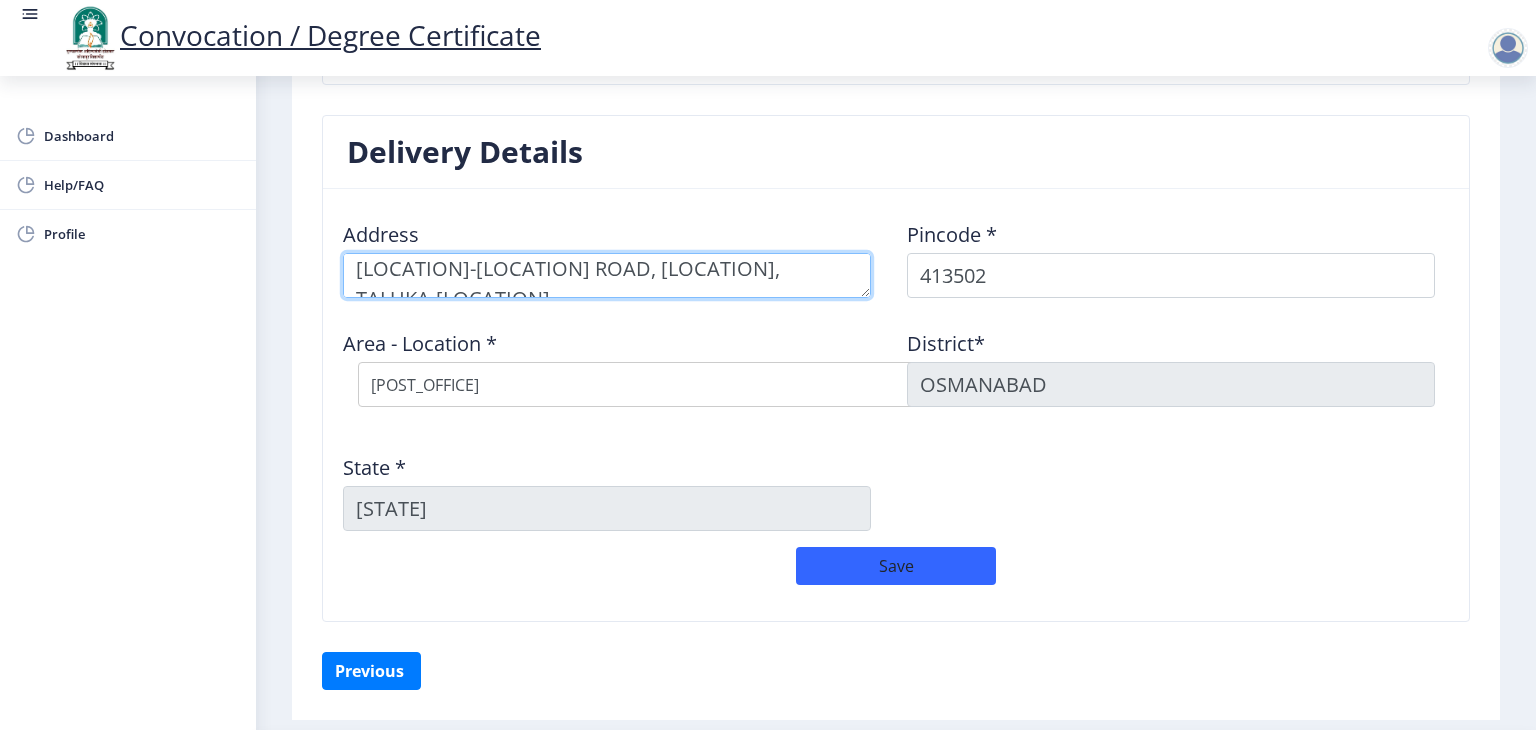 scroll, scrollTop: 0, scrollLeft: 0, axis: both 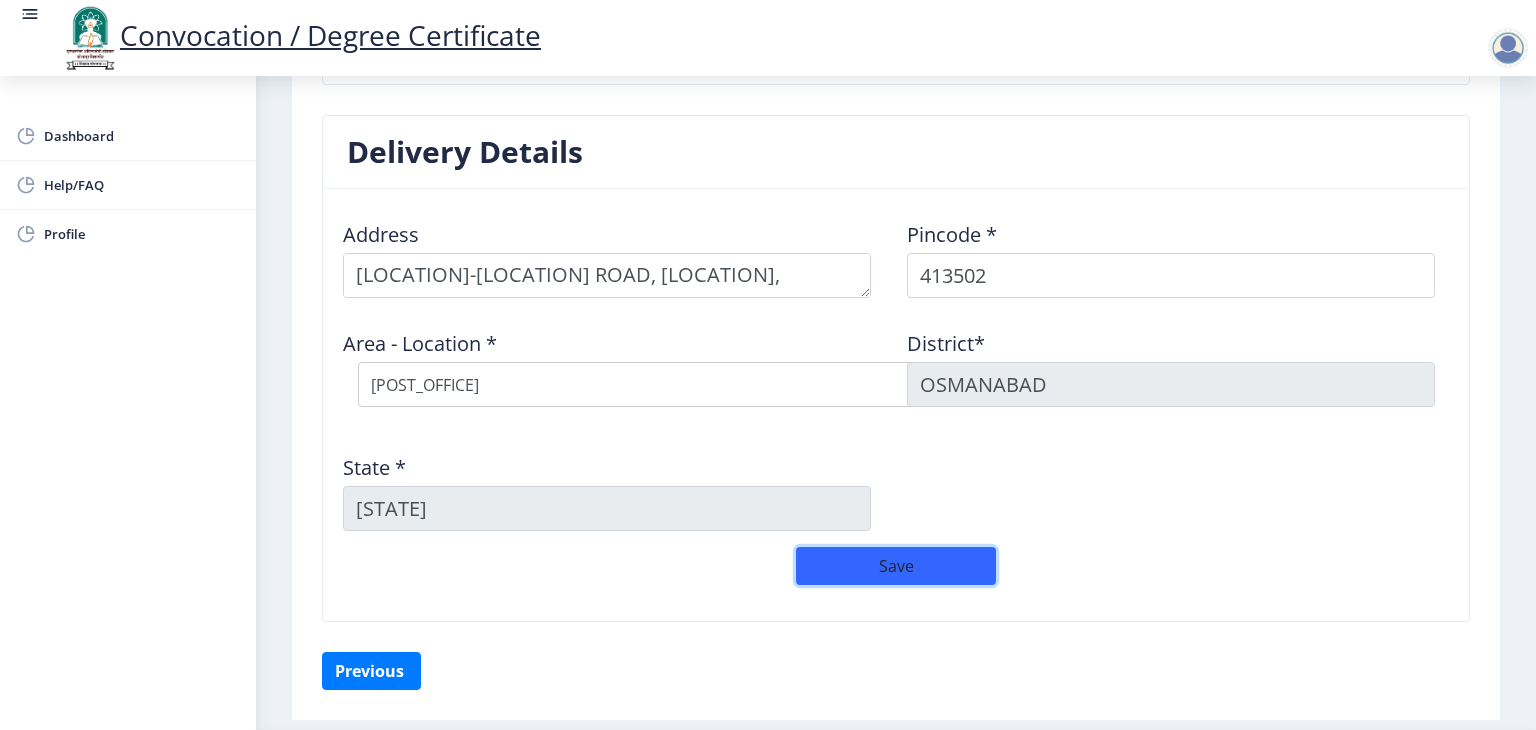 click on "Save" at bounding box center (896, 566) 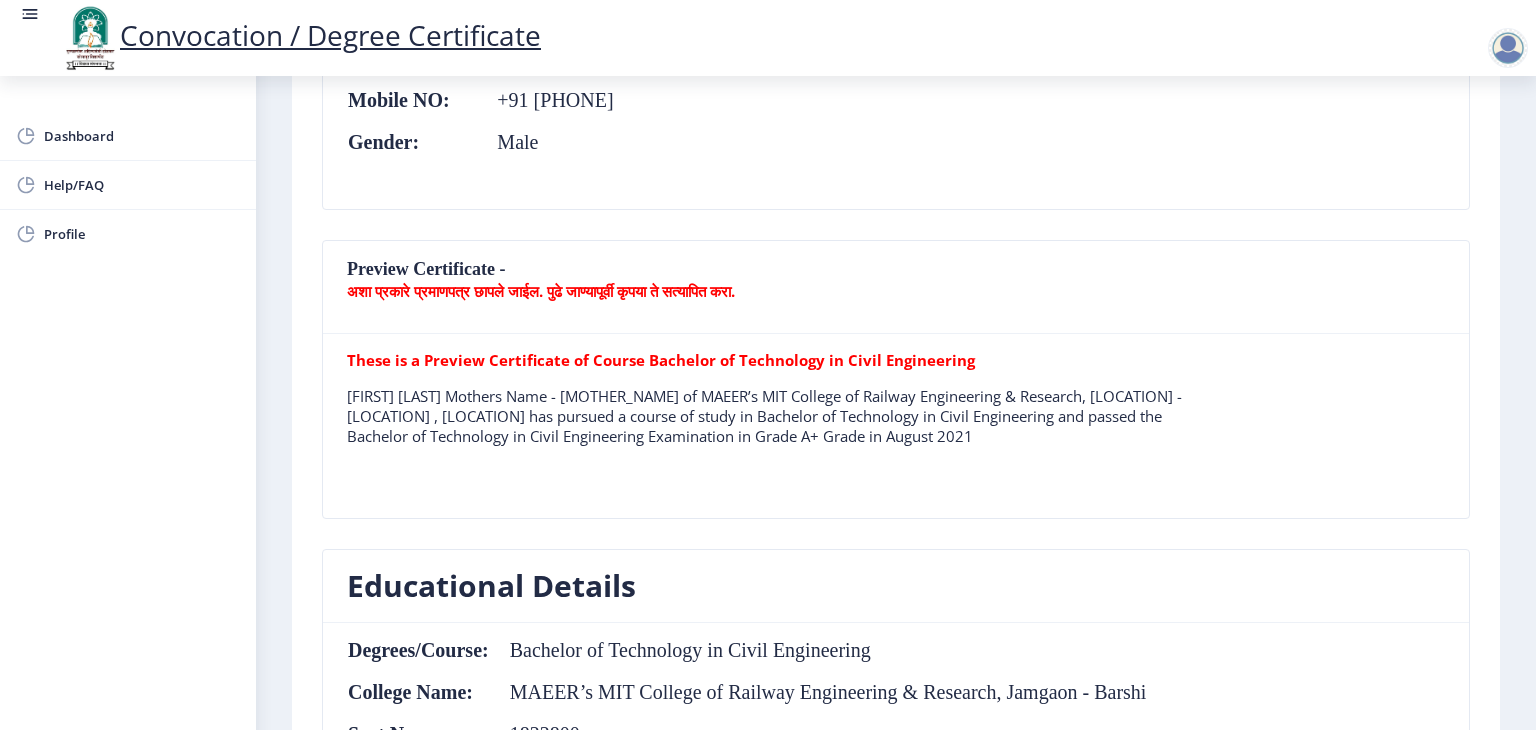 scroll, scrollTop: 431, scrollLeft: 0, axis: vertical 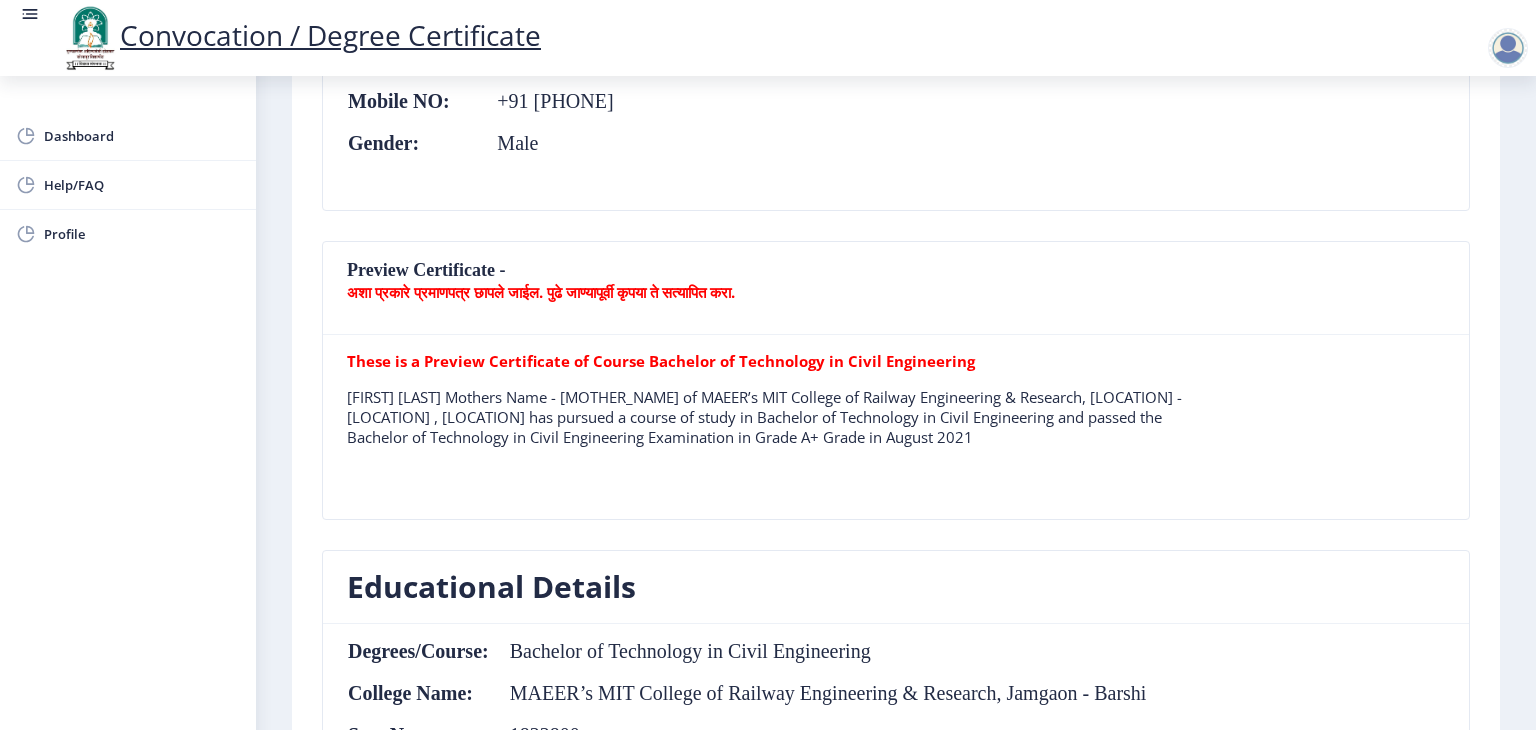 click on "These is a Preview Certificate of Course Bachelor of Technology in Civil Engineering" at bounding box center (661, 361) 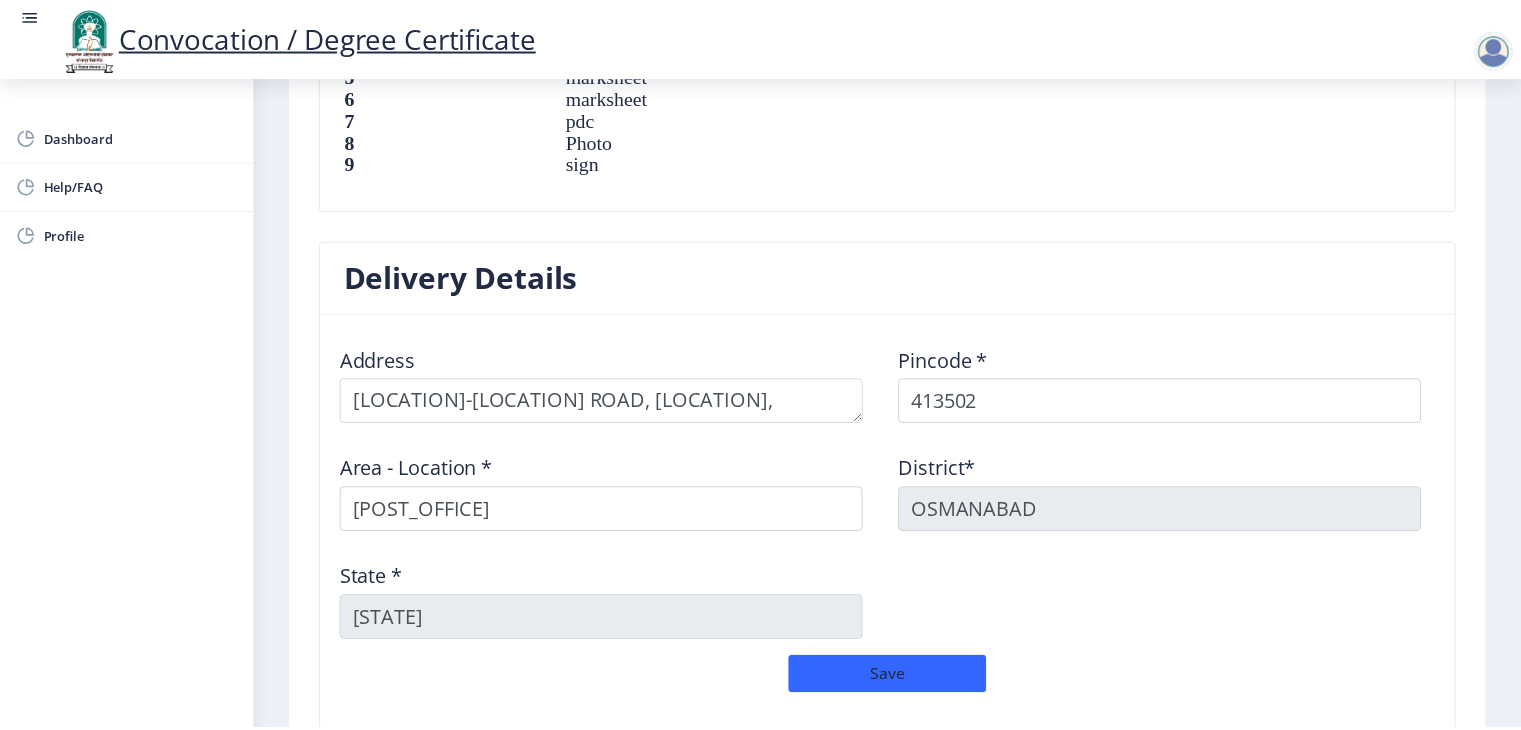 scroll, scrollTop: 1752, scrollLeft: 0, axis: vertical 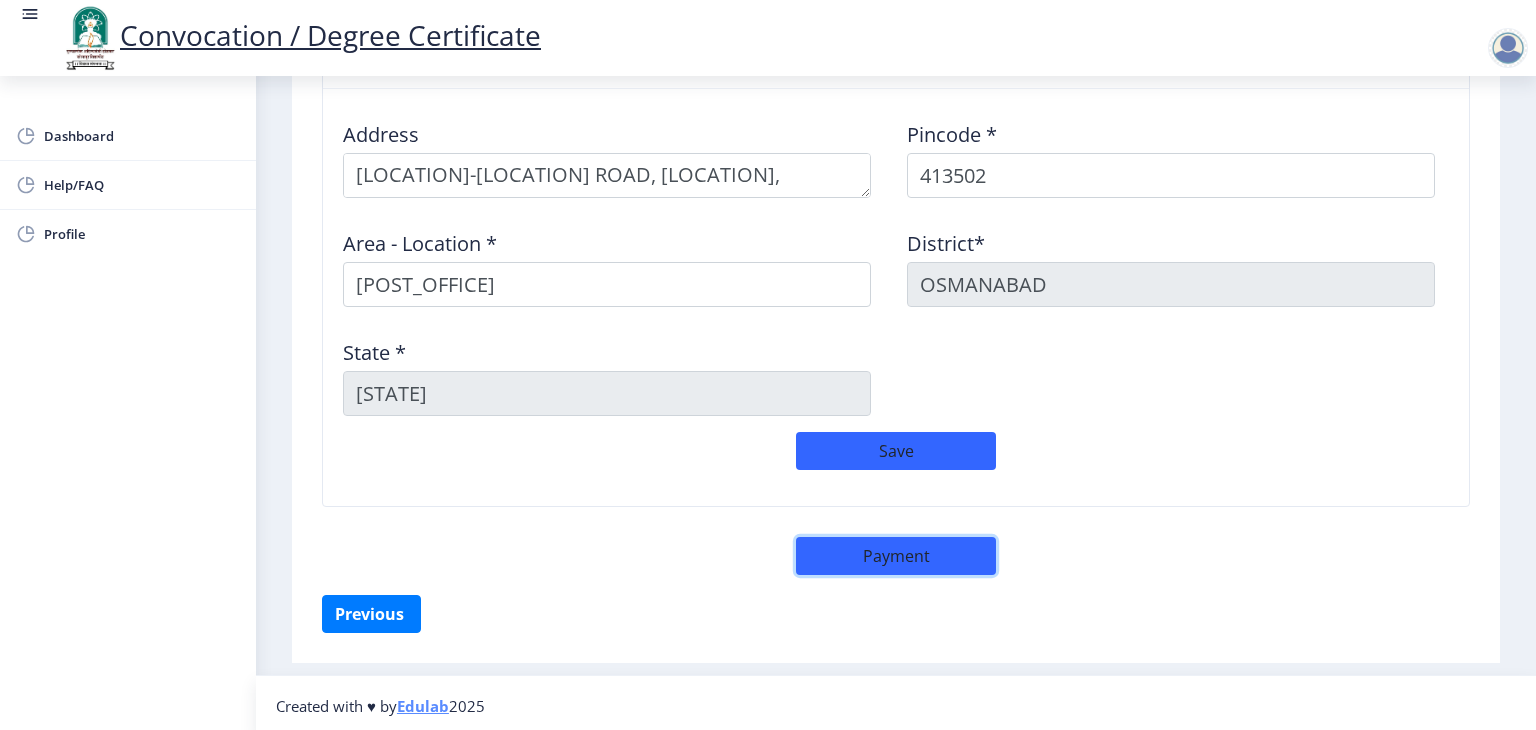 click on "Payment" at bounding box center (896, 556) 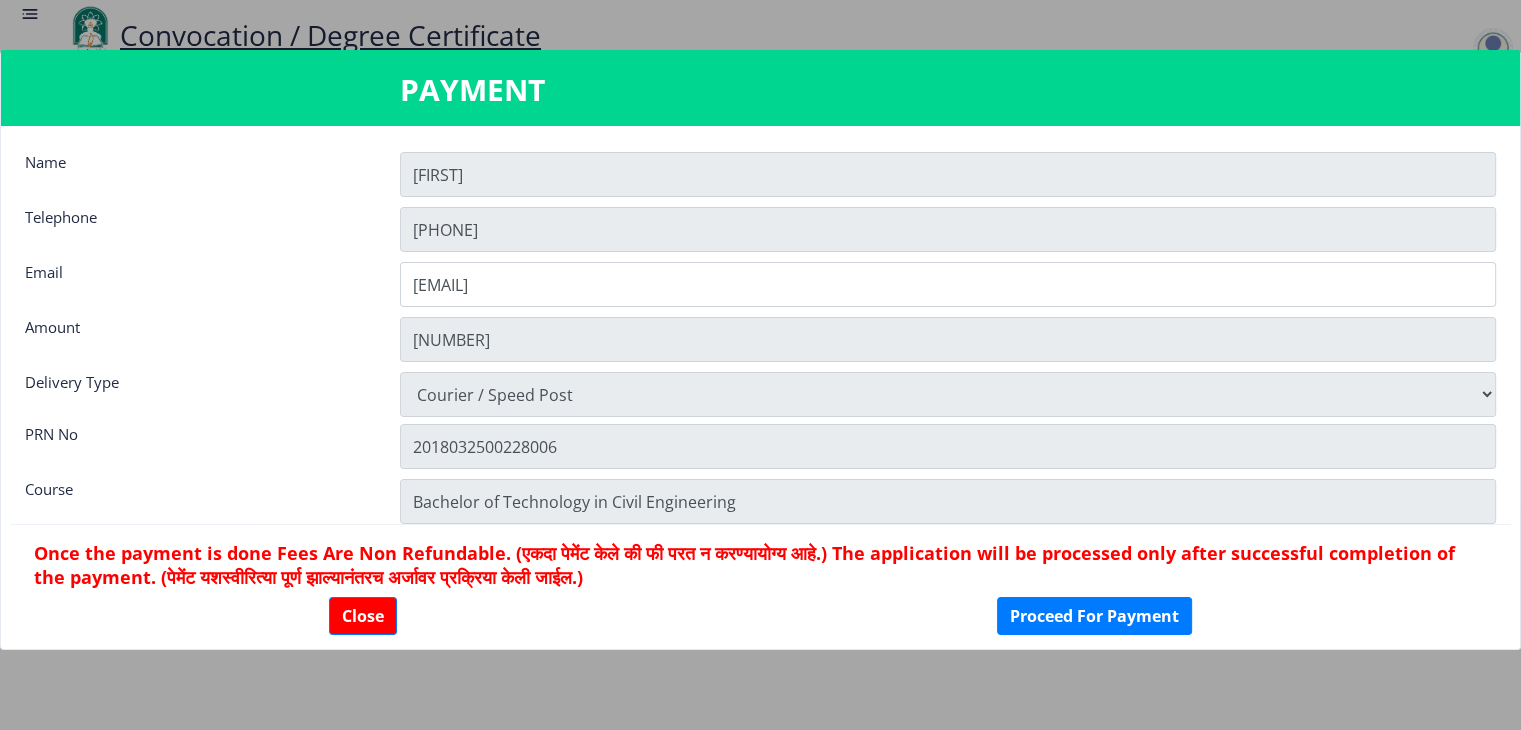 scroll, scrollTop: 1752, scrollLeft: 0, axis: vertical 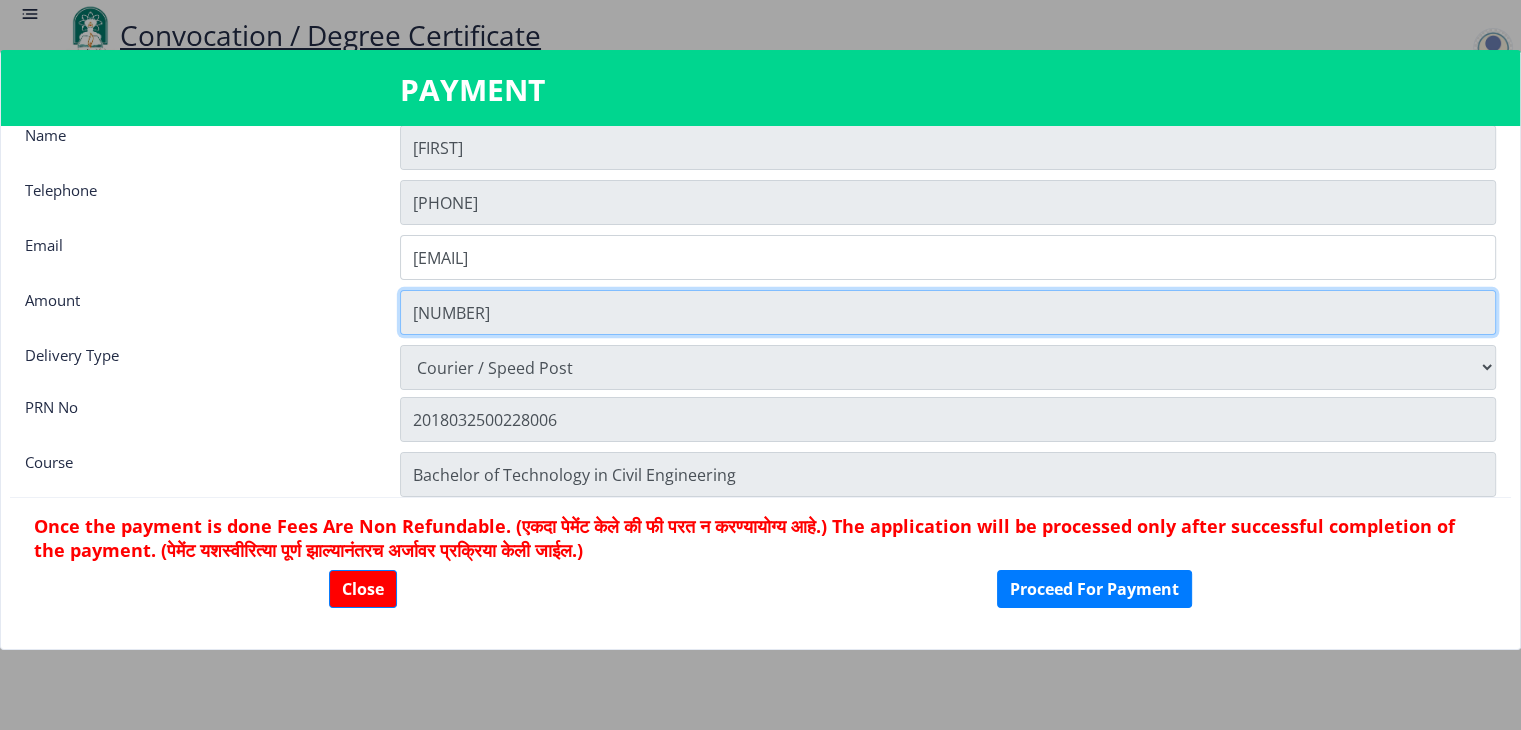 click on "[NUMBER]" at bounding box center (948, 202) 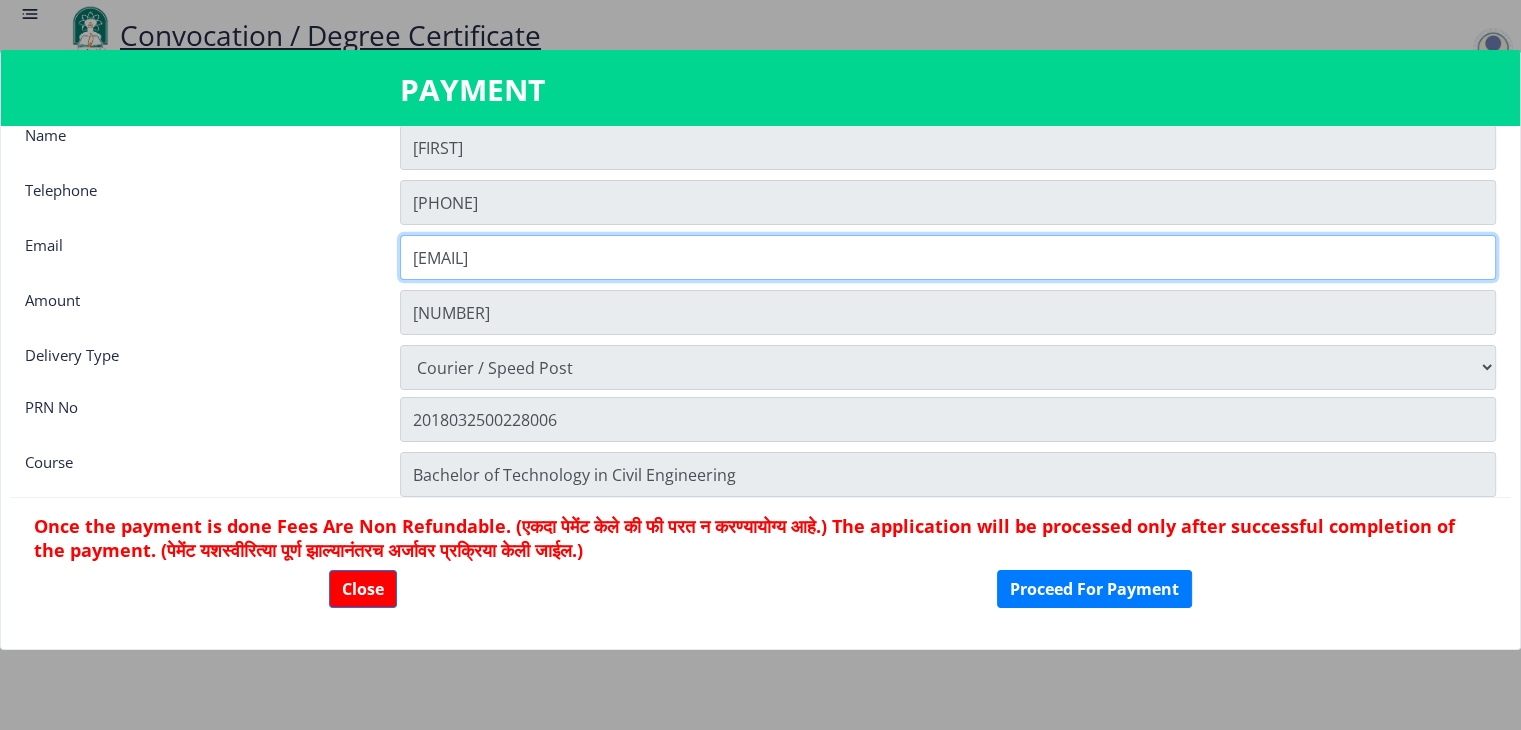 click on "[EMAIL]" at bounding box center (948, 202) 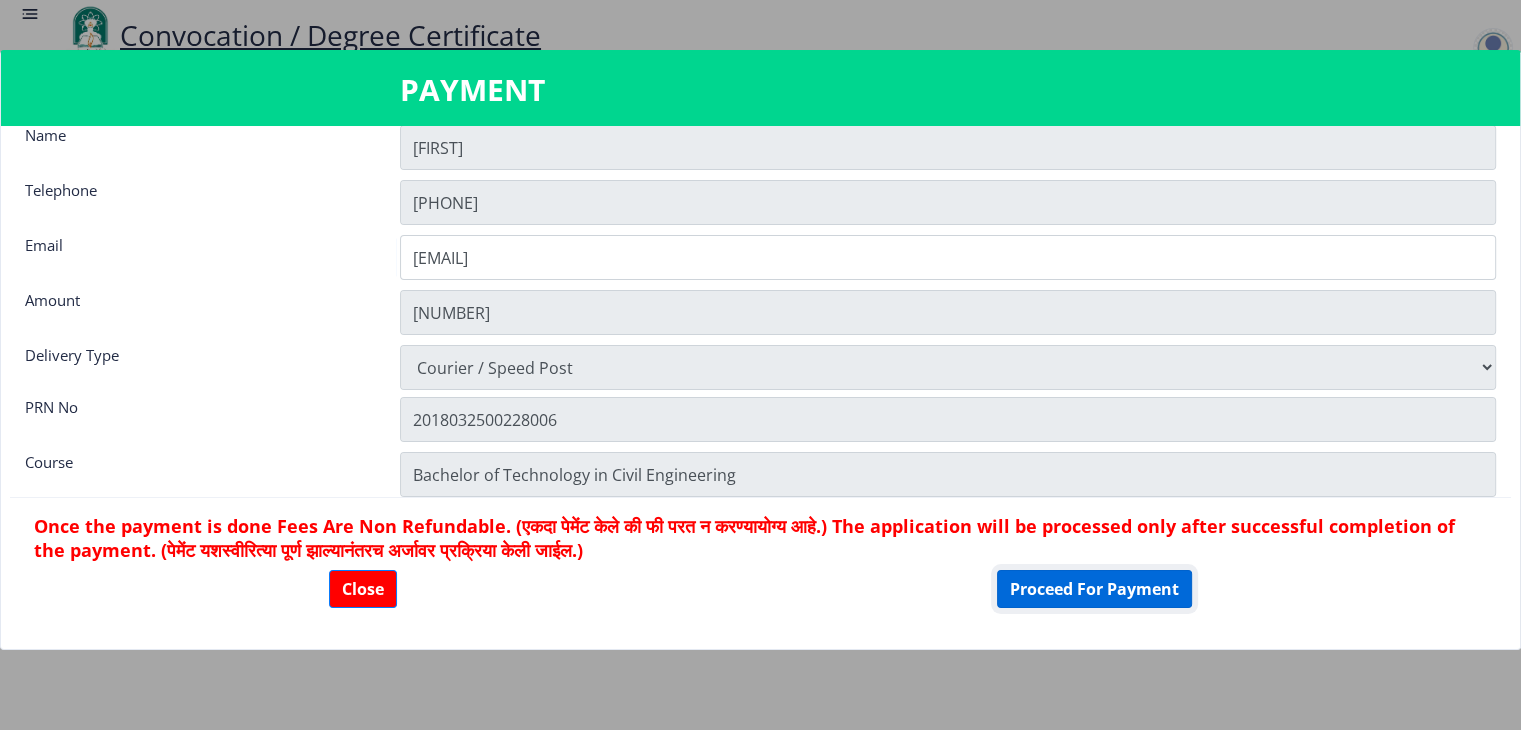 click on "Proceed For Payment" at bounding box center [1094, 589] 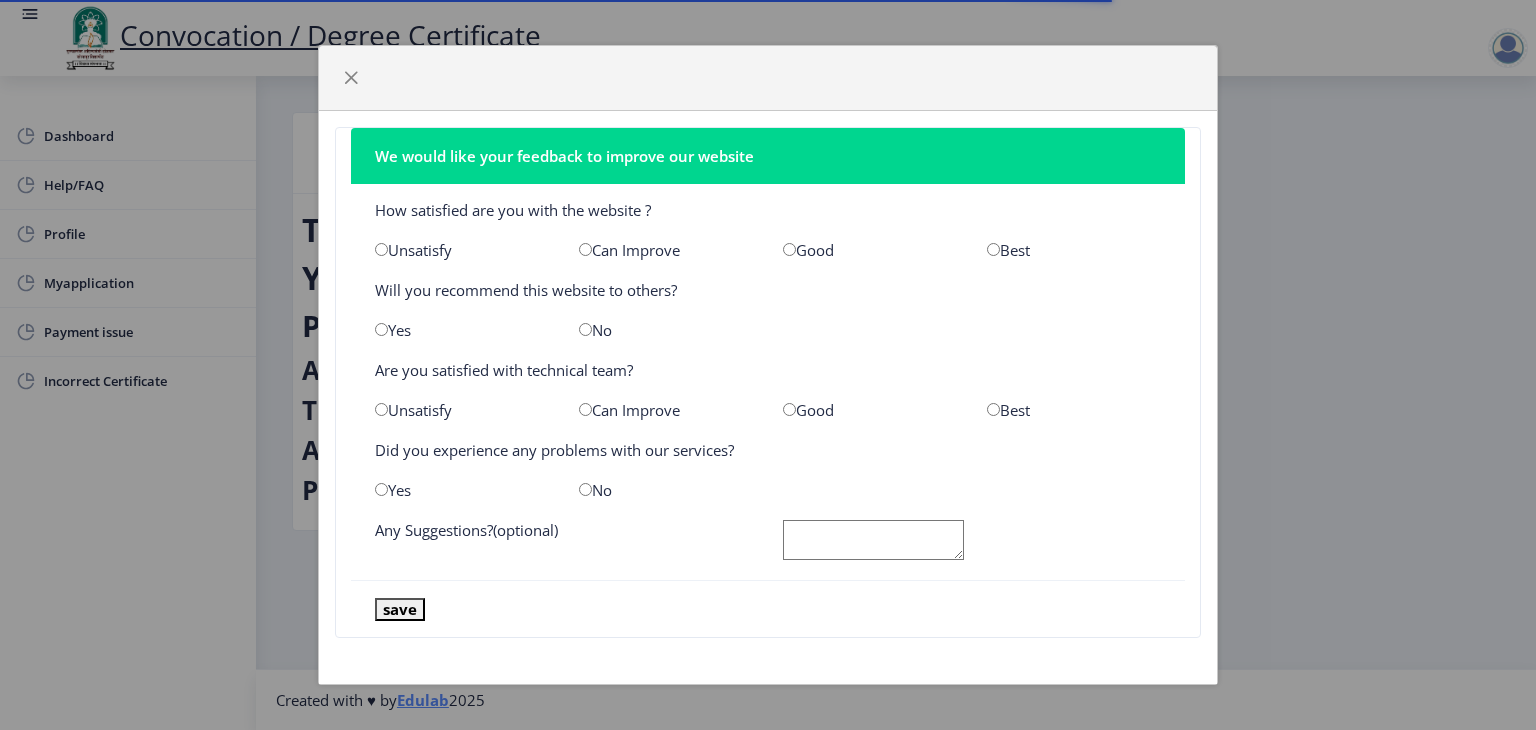 scroll, scrollTop: 0, scrollLeft: 0, axis: both 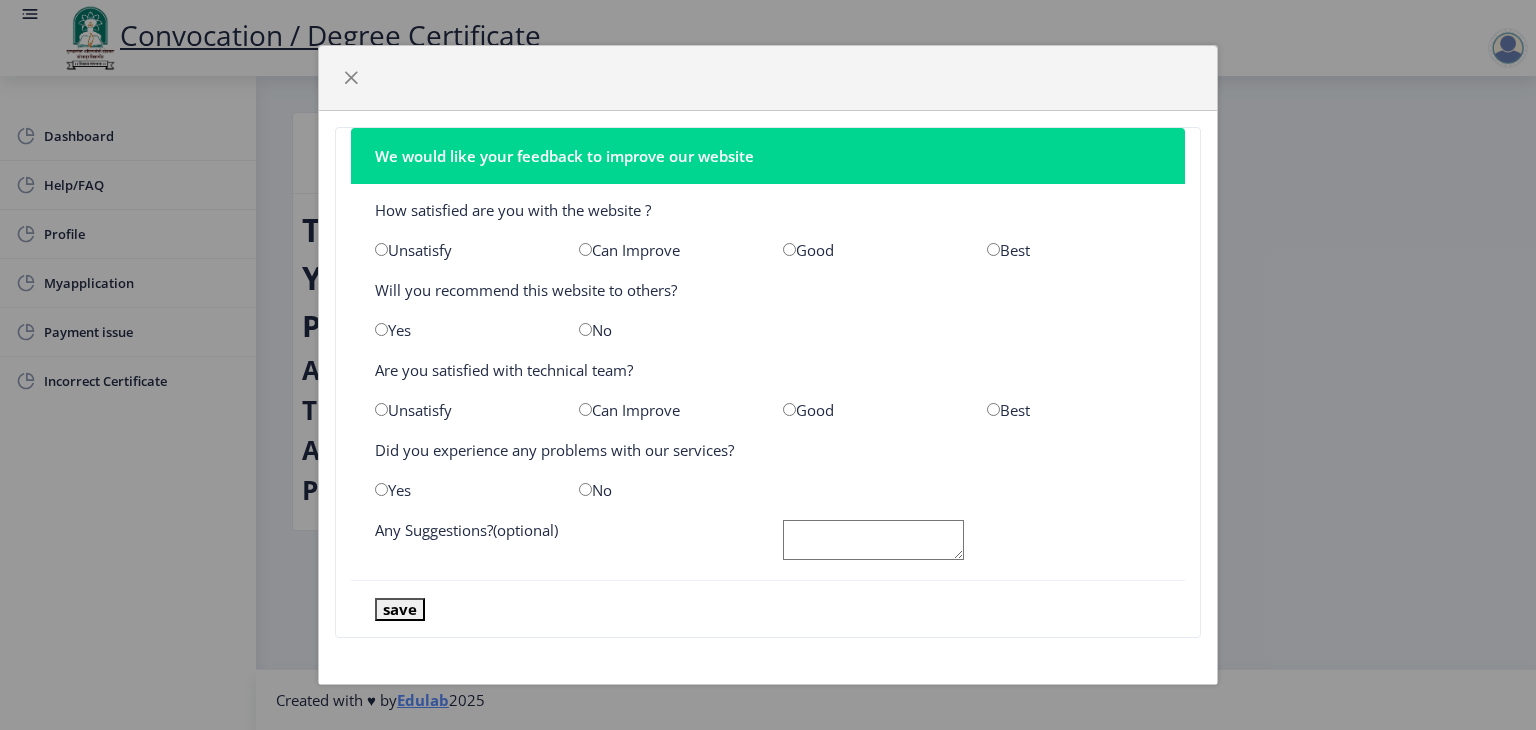 click at bounding box center (993, 249) 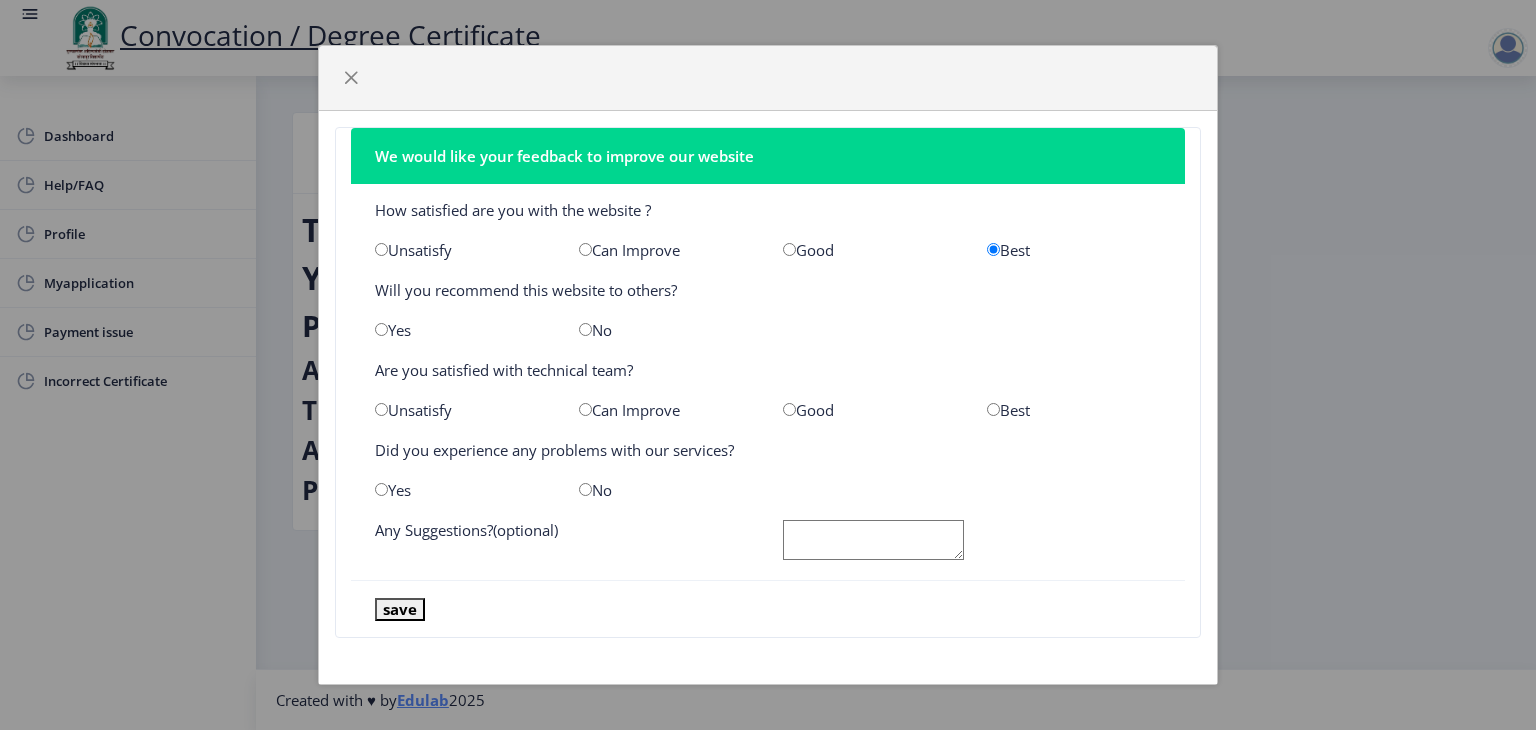 click at bounding box center [585, 329] 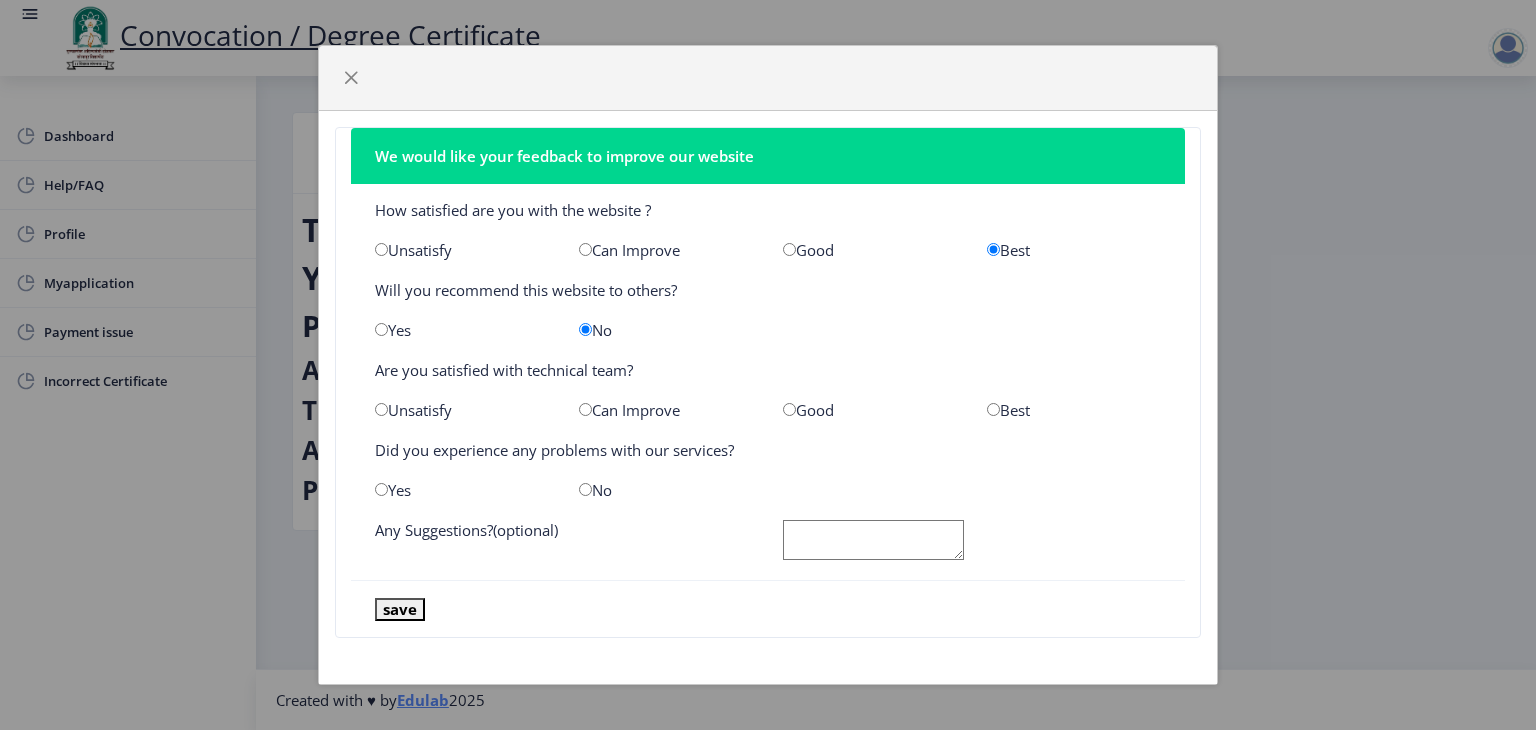 click at bounding box center [381, 329] 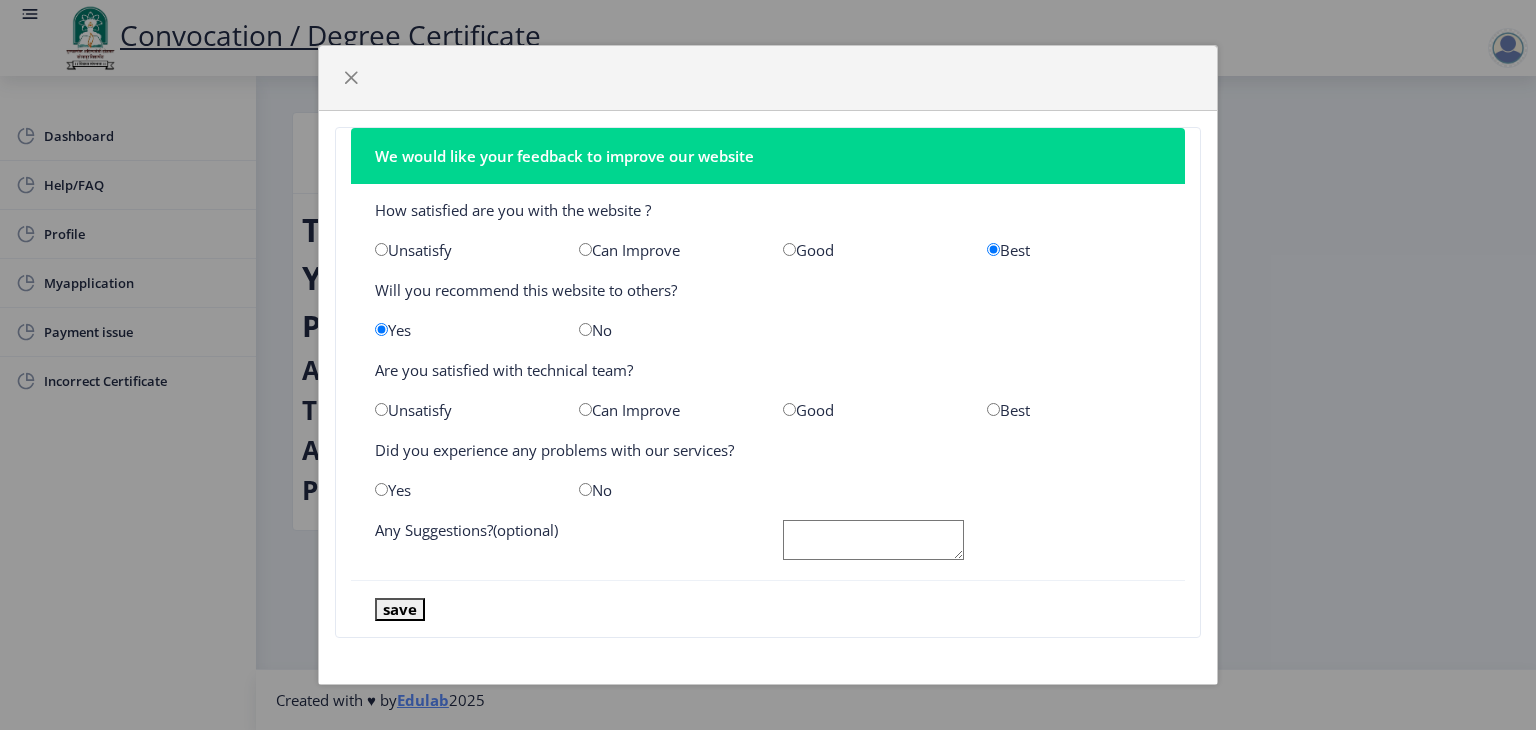 click at bounding box center (789, 409) 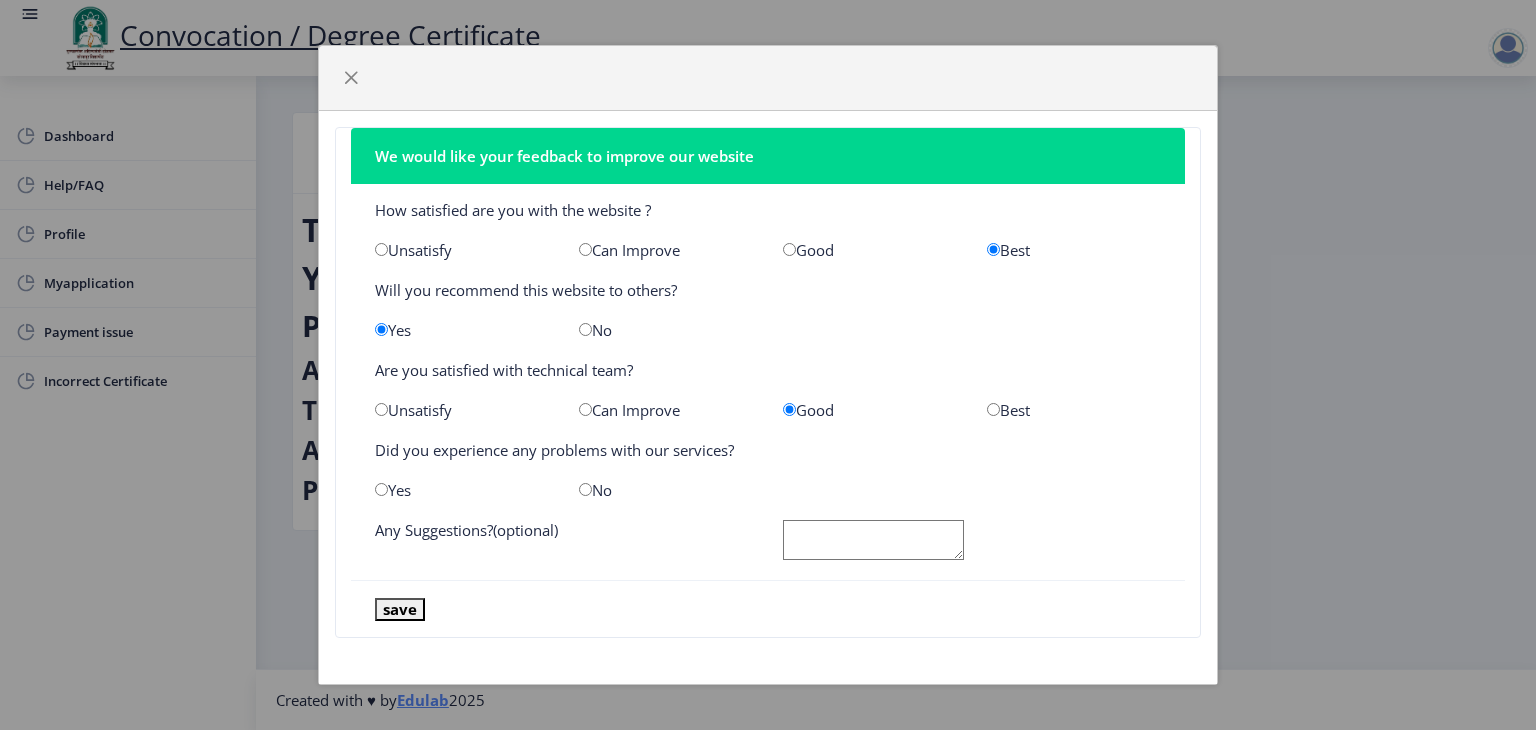 click at bounding box center (585, 489) 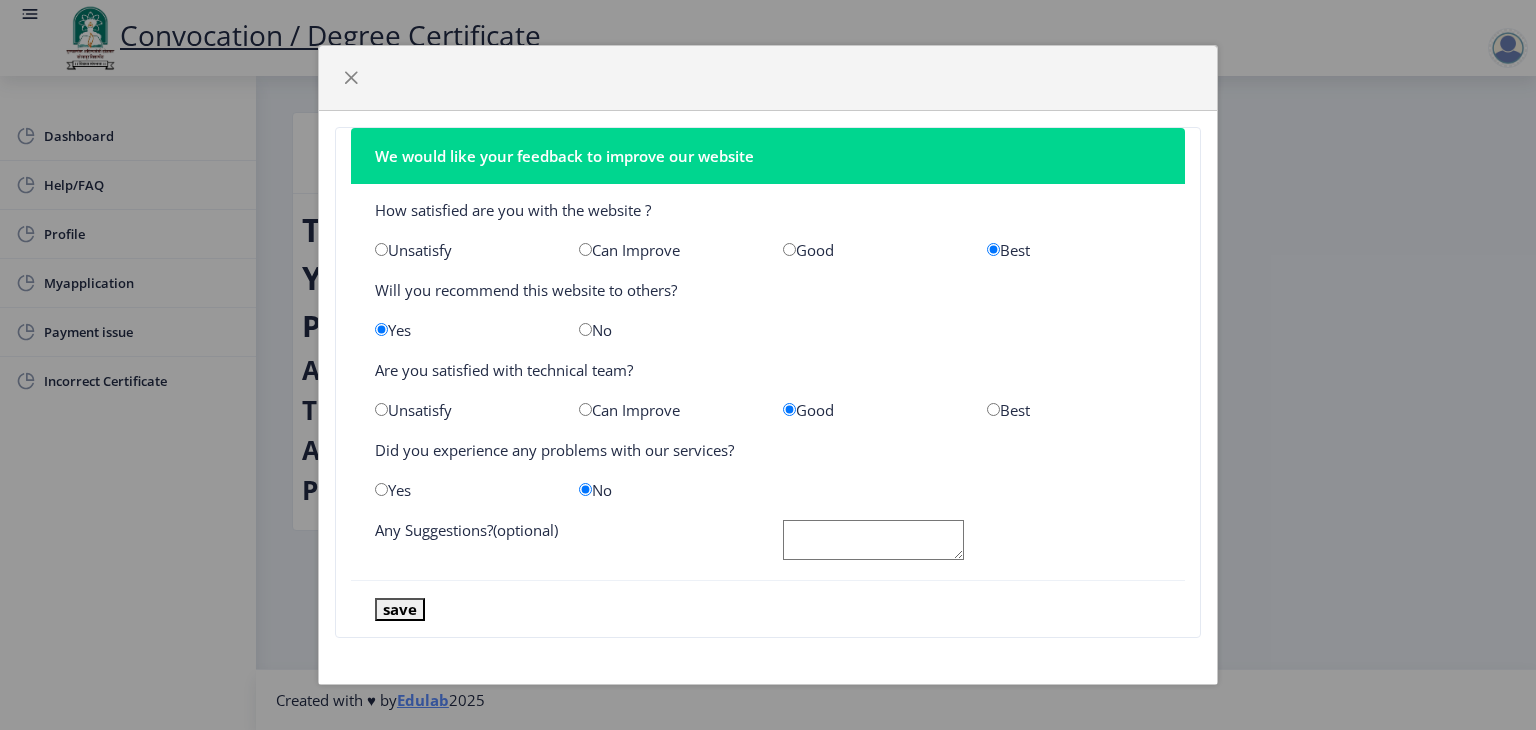 click at bounding box center (873, 540) 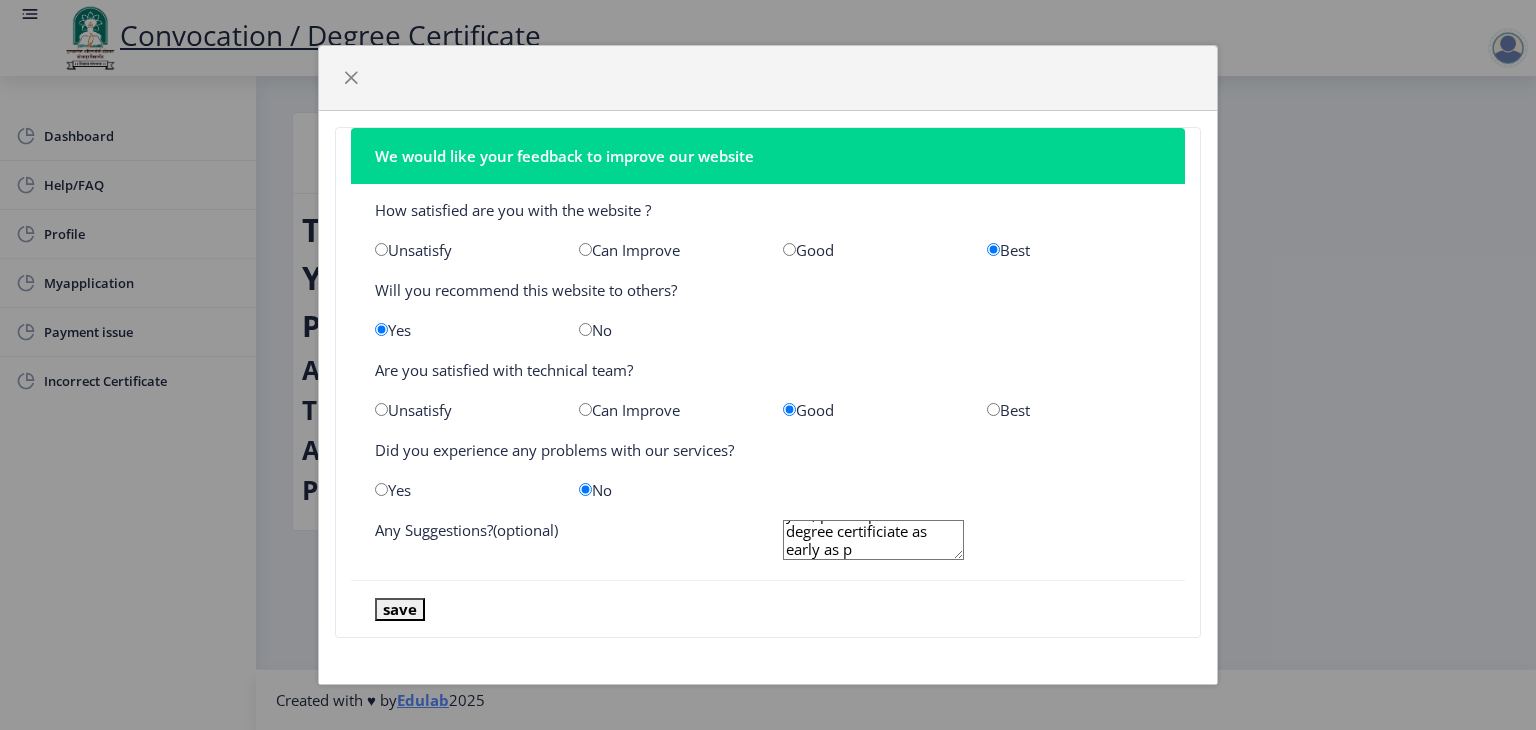 scroll, scrollTop: 51, scrollLeft: 0, axis: vertical 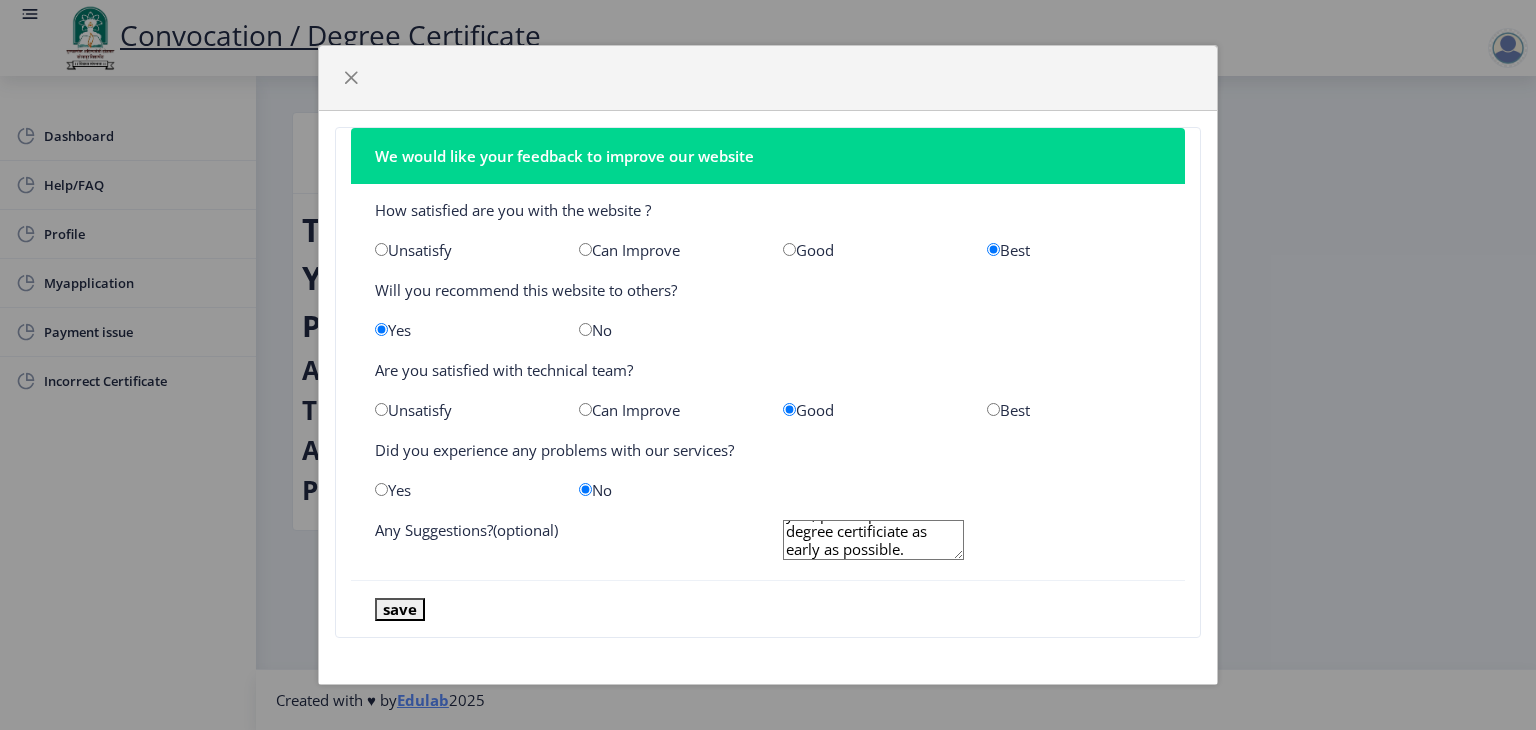 type on "Very fast process, thank you, please provide the degree certificiate as early as possible." 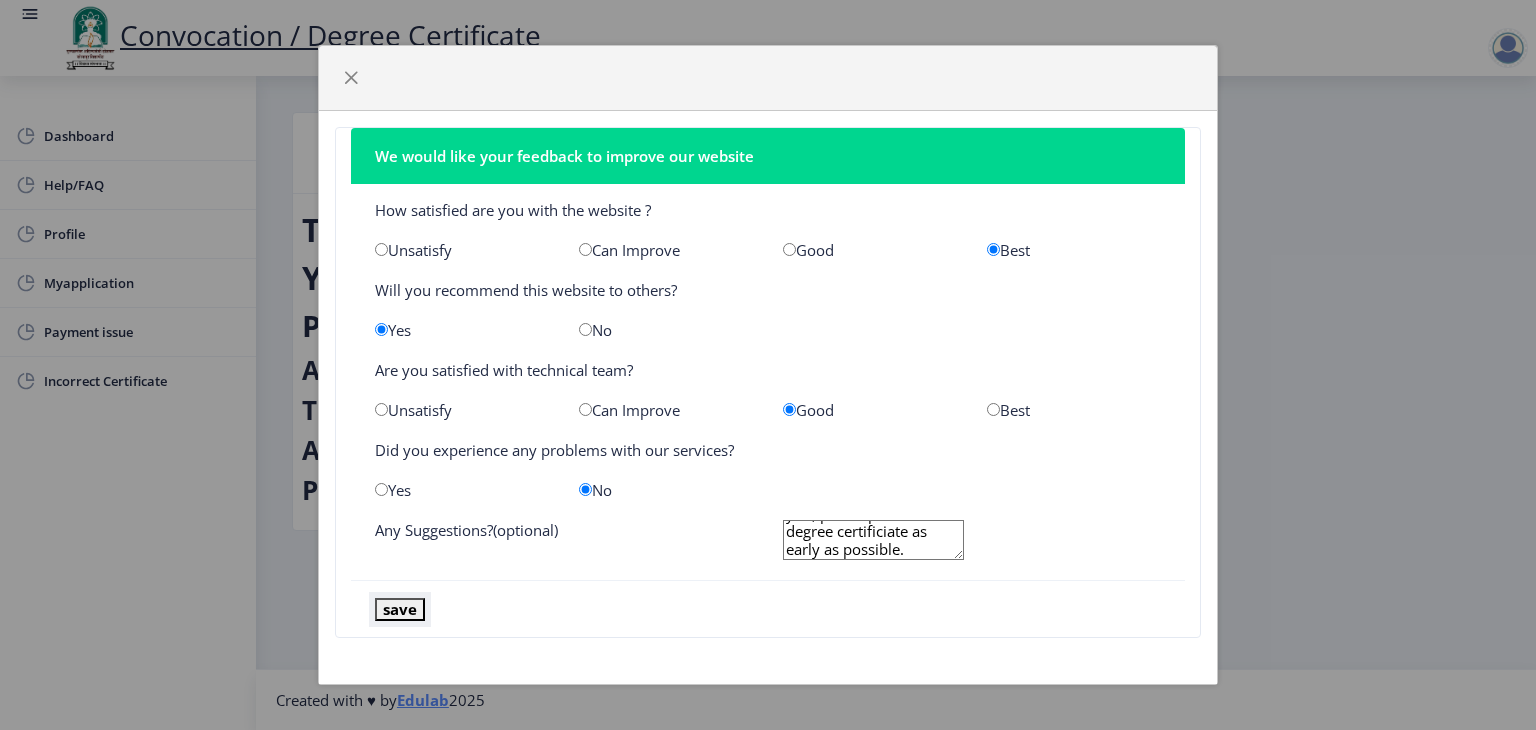 click on "save" at bounding box center (400, 609) 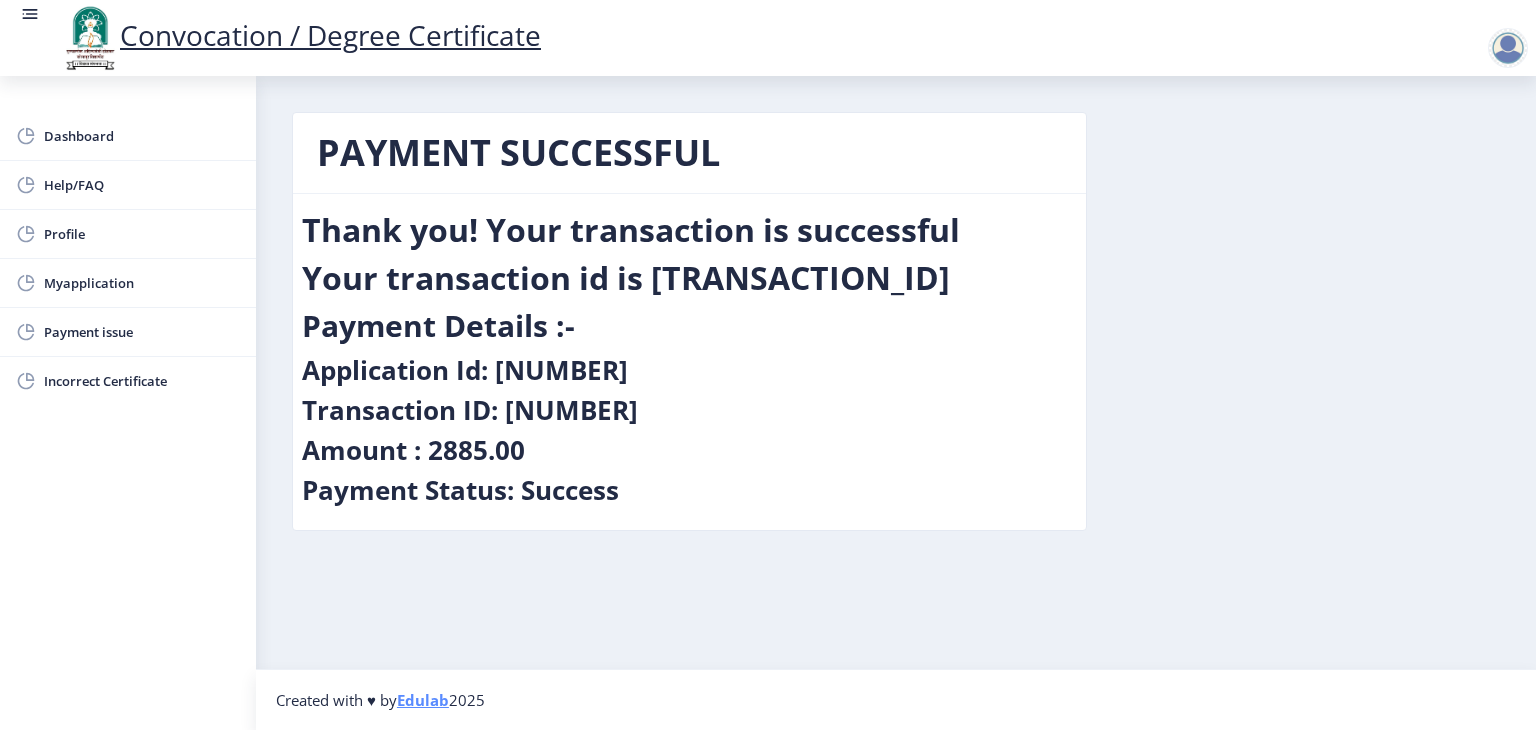 click on "PAYMENT SUCCESSFUL  Thank you! Your transaction is successful   Your transaction id is 113837421820   Payment Details :-   Application Id: 1635   Transaction ID: 113837421820   Amount : 2885.00   Payment Status: Success" at bounding box center [896, 336] 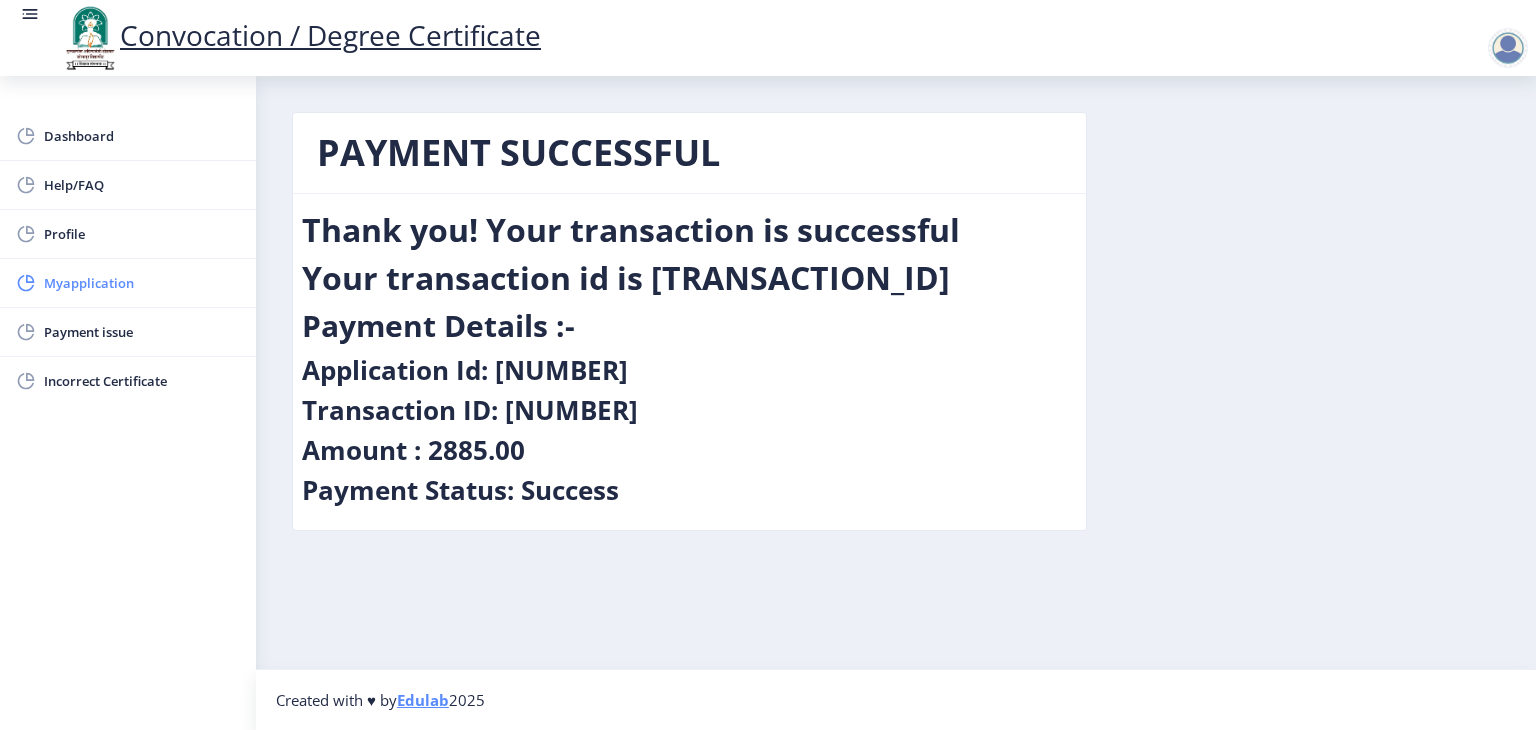 click on "Myapplication" at bounding box center (142, 283) 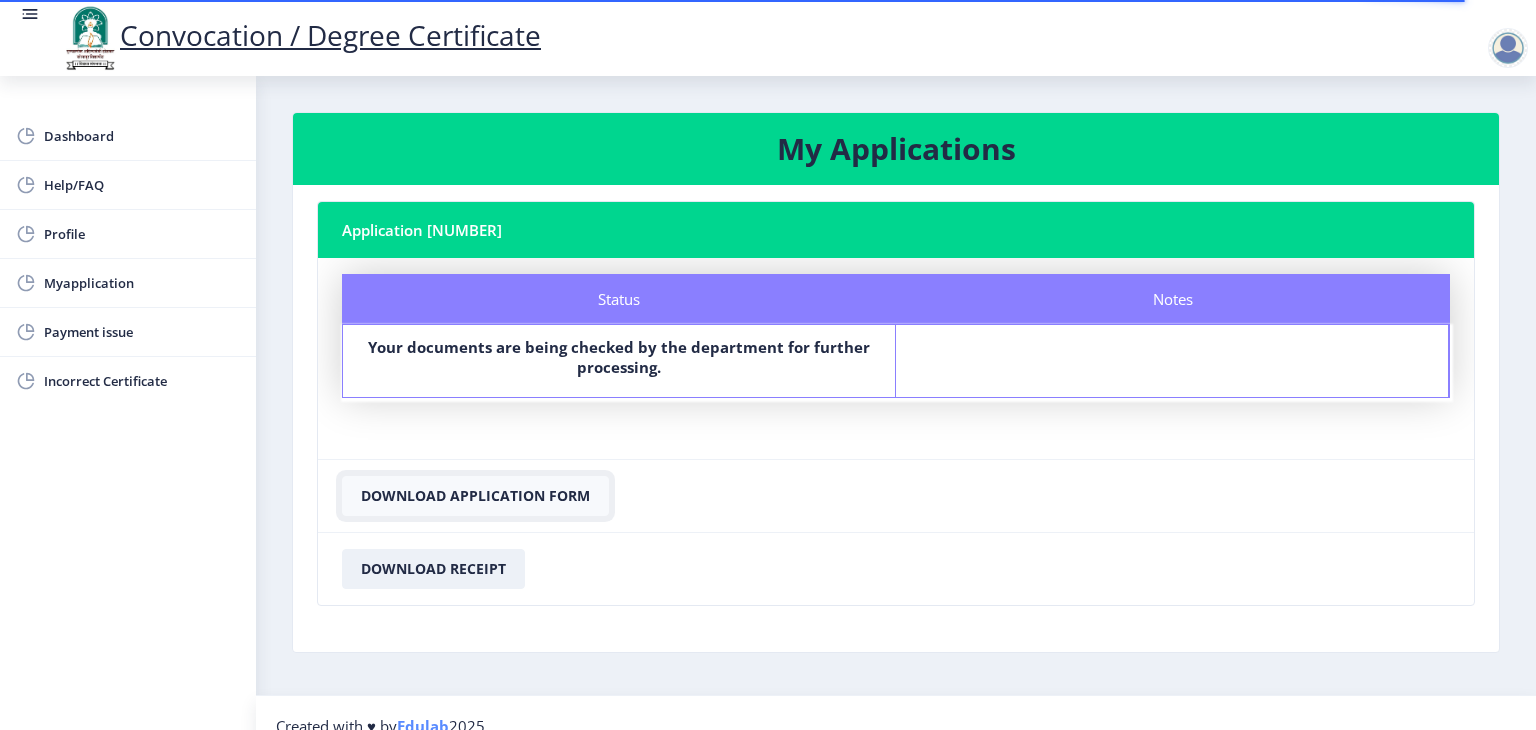 click on "Download Application Form" at bounding box center [475, 496] 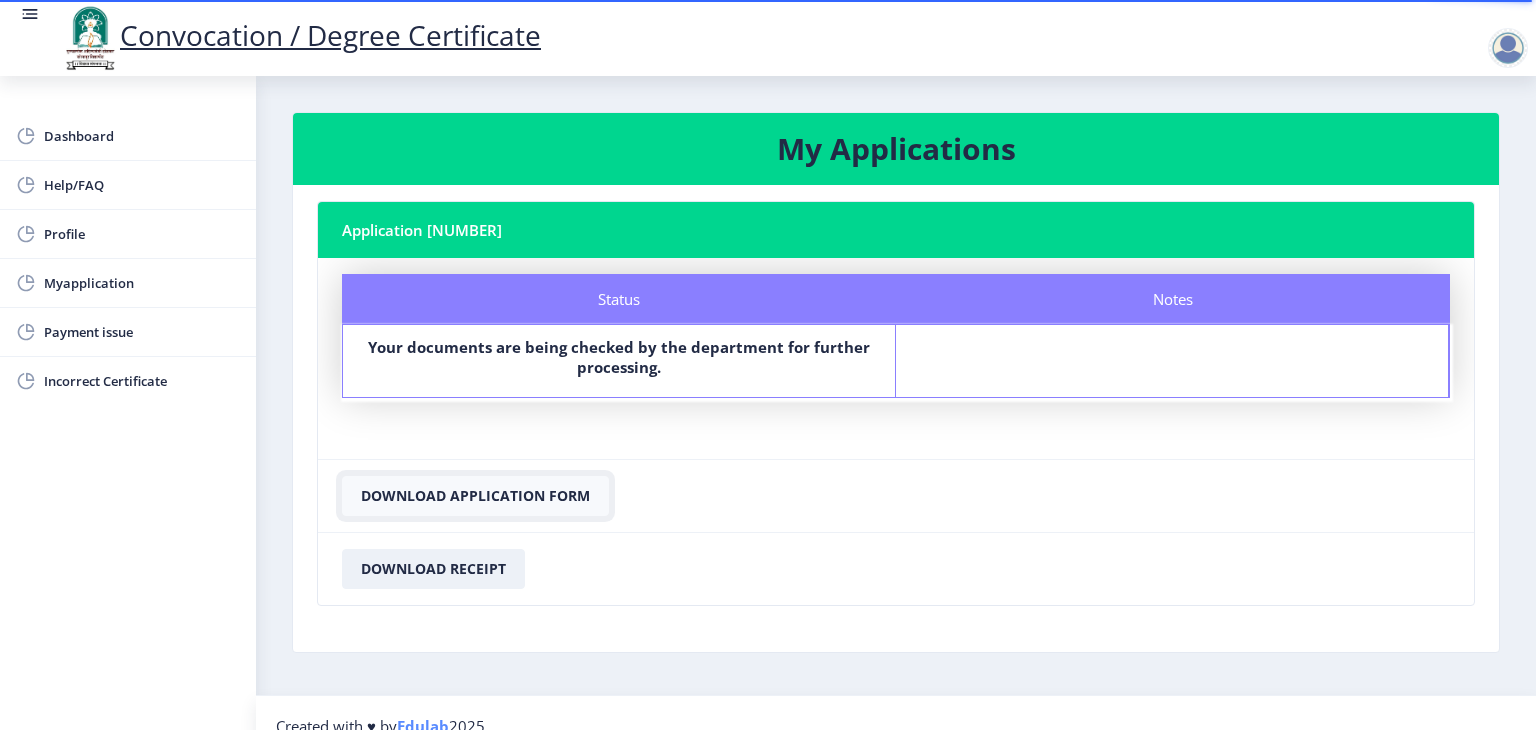 click on "Download Application Form" at bounding box center [475, 496] 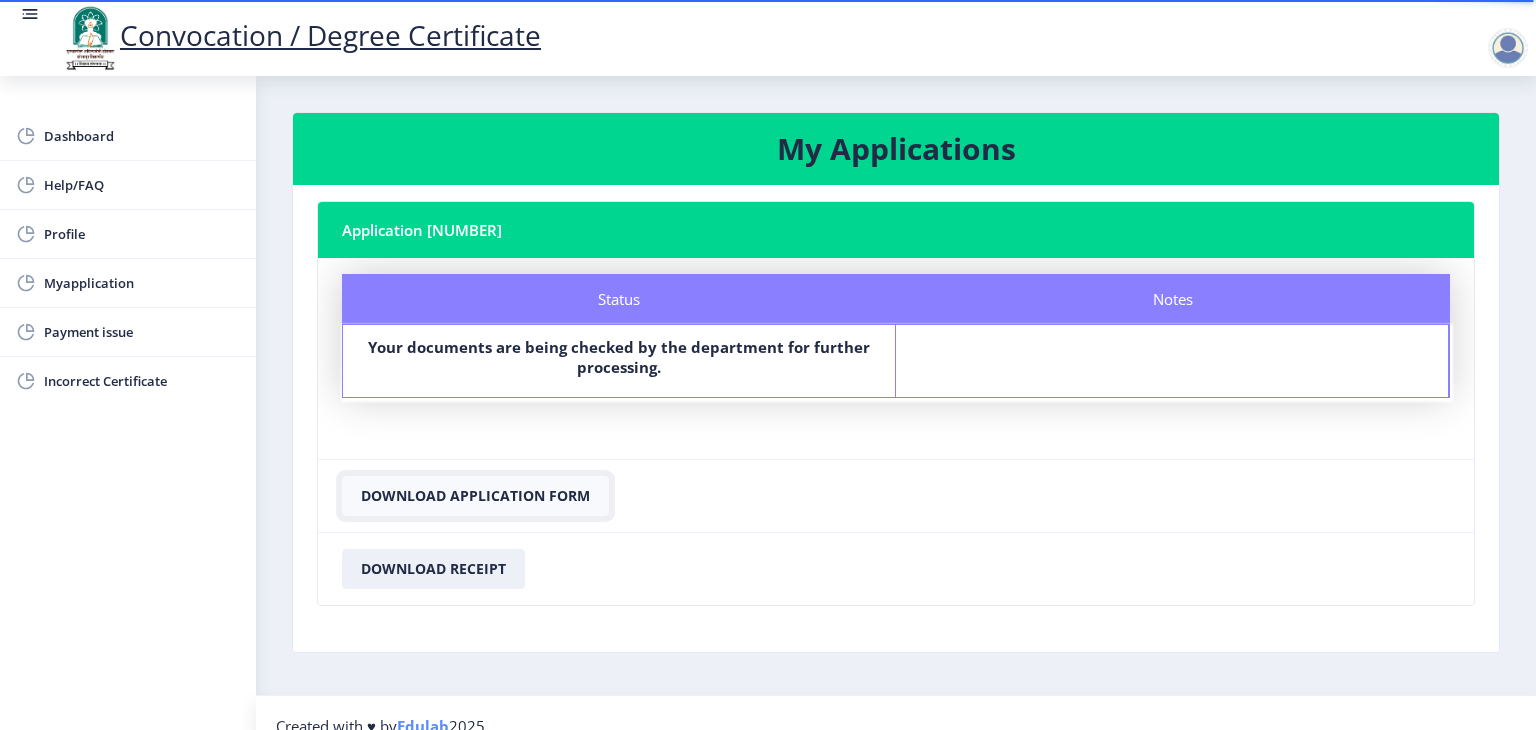 click on "Download Application Form" at bounding box center (475, 496) 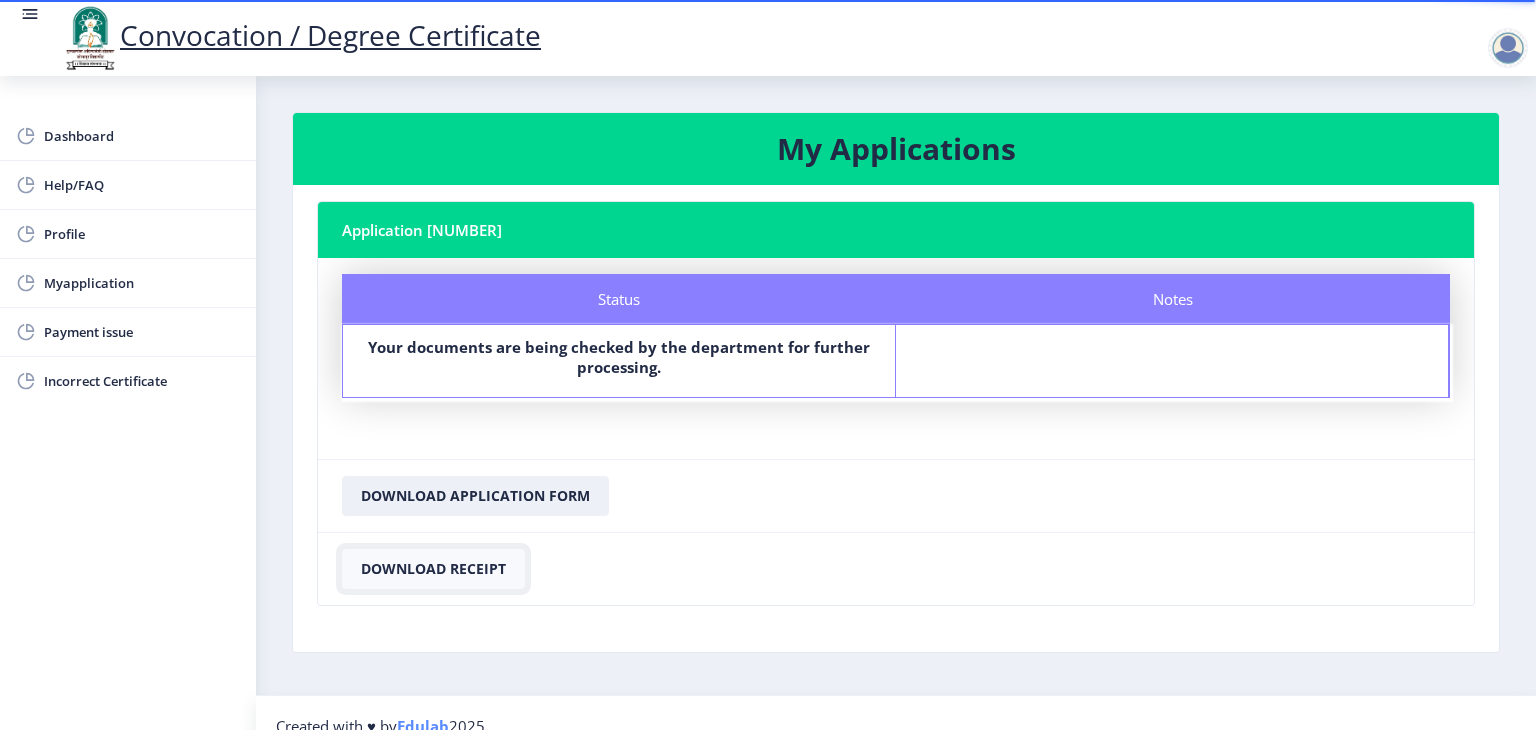 click on "Download Receipt" at bounding box center [475, 496] 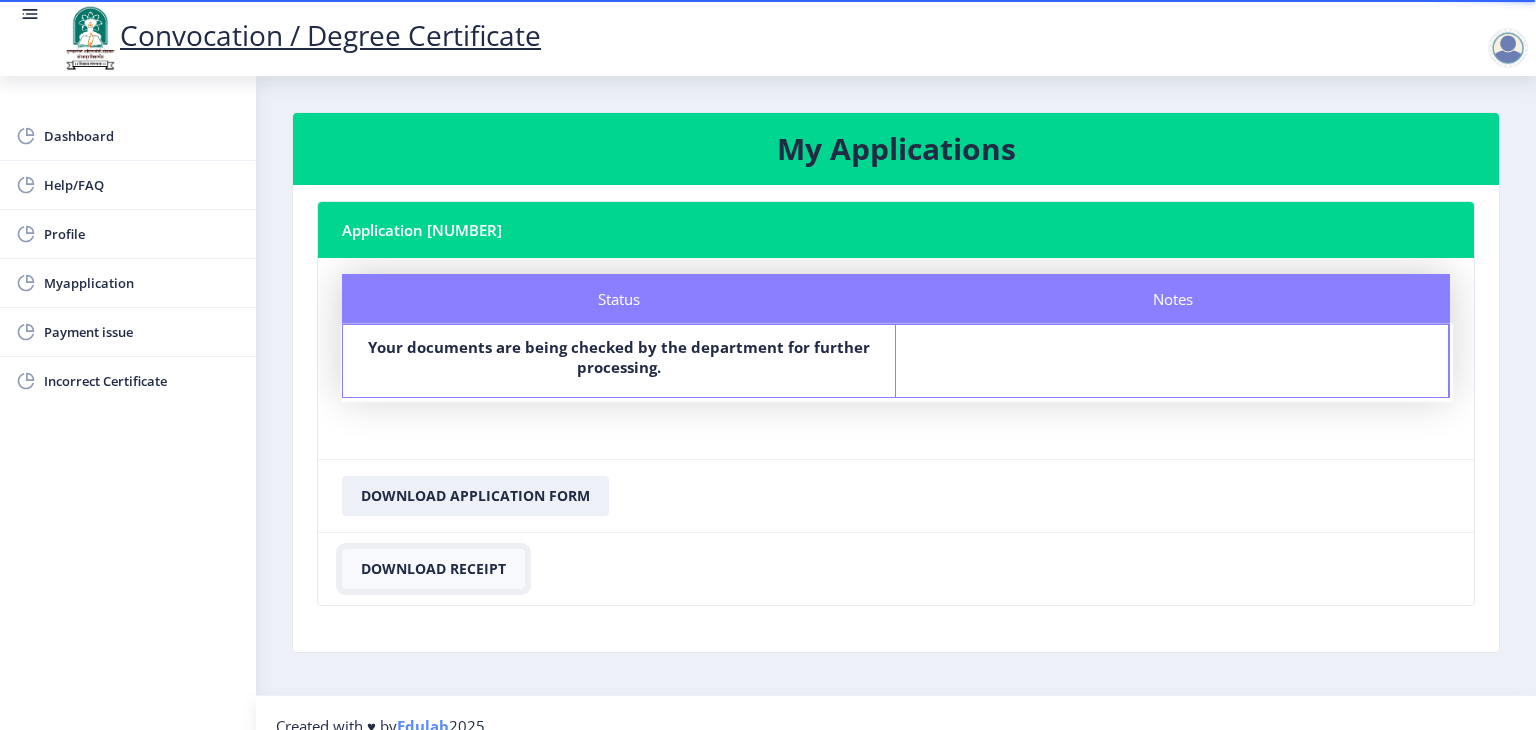 click on "Download Receipt" at bounding box center (475, 496) 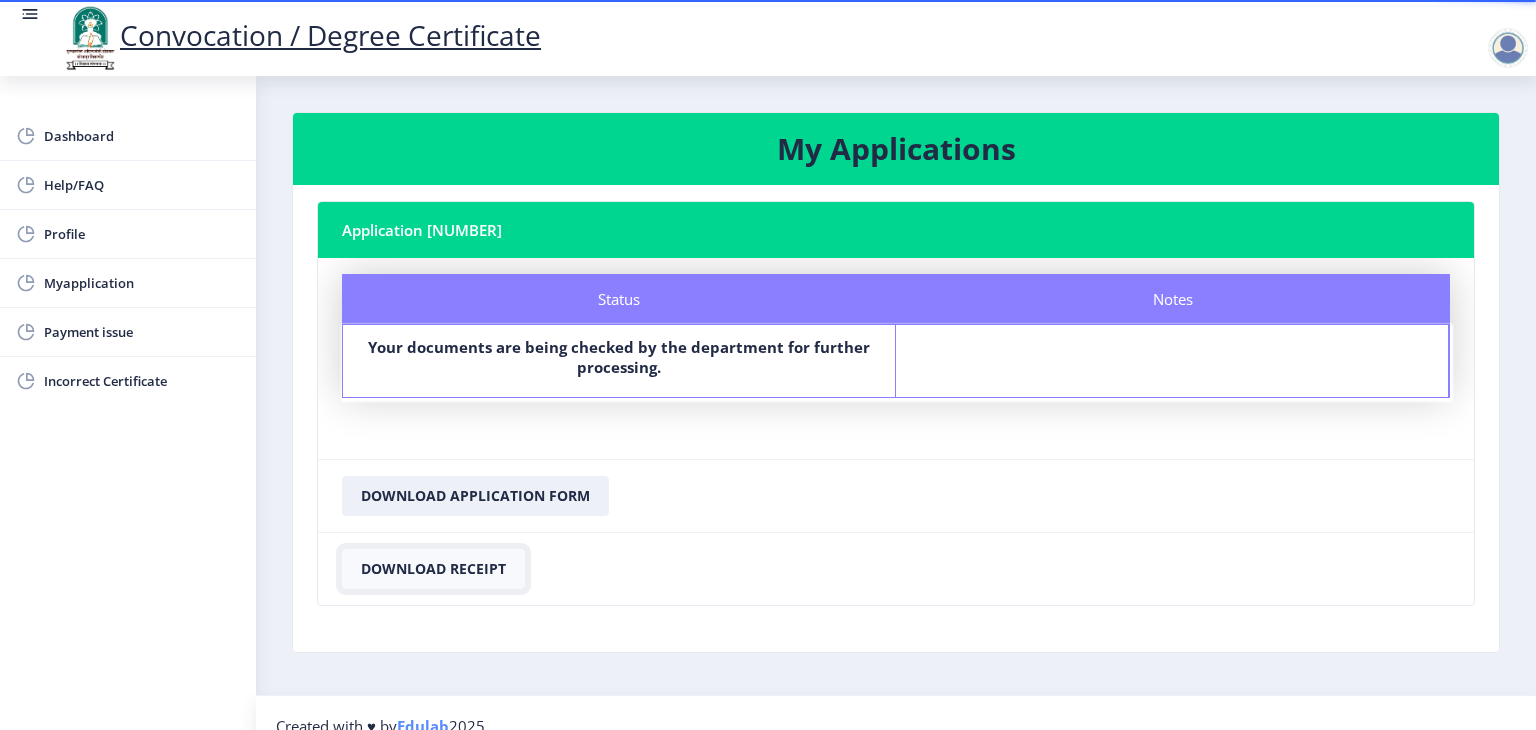 click on "Download Receipt" at bounding box center (475, 496) 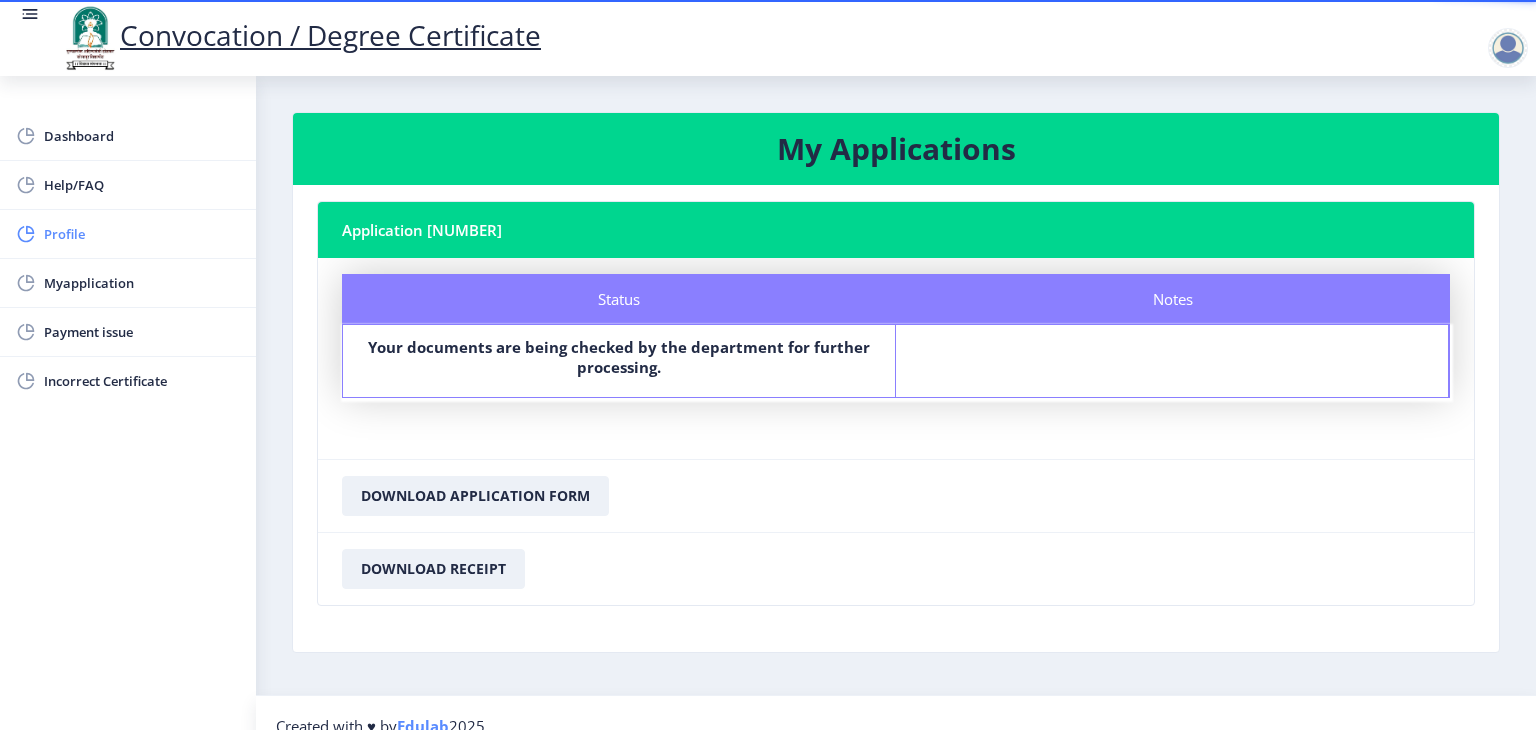 click on "Profile" at bounding box center (142, 234) 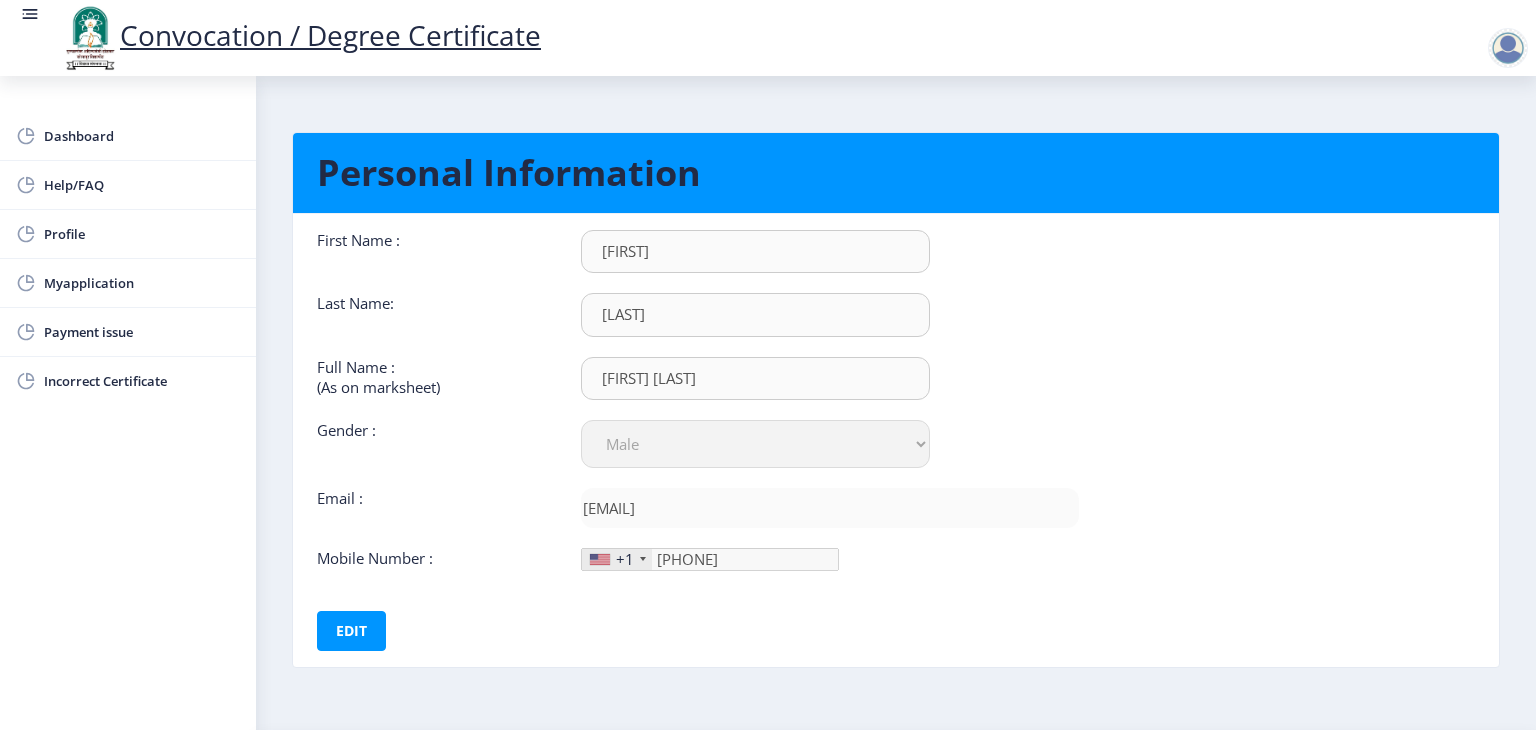 click on "First Name :  Tushar Last Name:  Sonwane Full Name : (As on marksheet) Sonwane Tushar Raghunath Gender : Select Gender Male Female Other  Email :  tusharsnwane@gmail.com  Mobile Number :  +1 United States +1 United Kingdom +44 Afghanistan (‫افغانستان‬‎) +93 Albania (Shqipëri) +355 Algeria (‫الجزائر‬‎) +213 American Samoa +1 Andorra +376 Angola +244 Anguilla +1 Antigua and Barbuda +1 Argentina +54 Armenia (Հայաստան) +374 Aruba +297 Australia +61 Austria (Österreich) +43 Azerbaijan (Azərbaycan) +994 Bahamas +1 Bahrain (‫البحرين‬‎) +973 Bangladesh (বাংলাদেশ) +880 Barbados +1 Belarus (Беларусь) +375 Belgium (België) +32 Belize +501 Benin (Bénin) +229 Bermuda +1 Bhutan (འབྲུག) +975 Bolivia +591 Bosnia and Herzegovina (Босна и Херцеговина) +387 Botswana +267 Brazil (Brasil) +55 British Indian Ocean Territory +246 British Virgin Islands +1 Brunei +673 Bulgaria (България) +359 Burkina Faso +226 +257 +855" at bounding box center (698, 400) 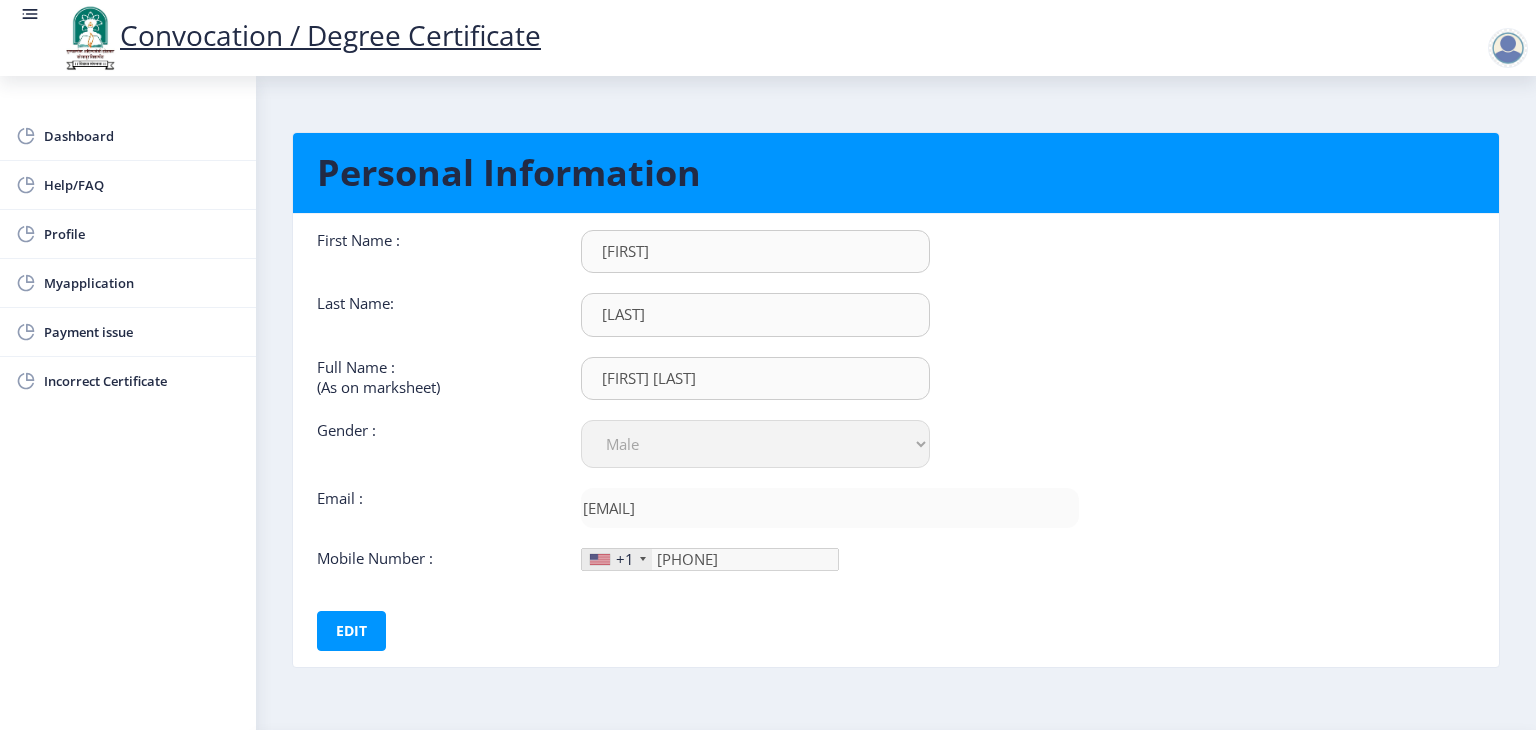 click on "+1" at bounding box center (617, 559) 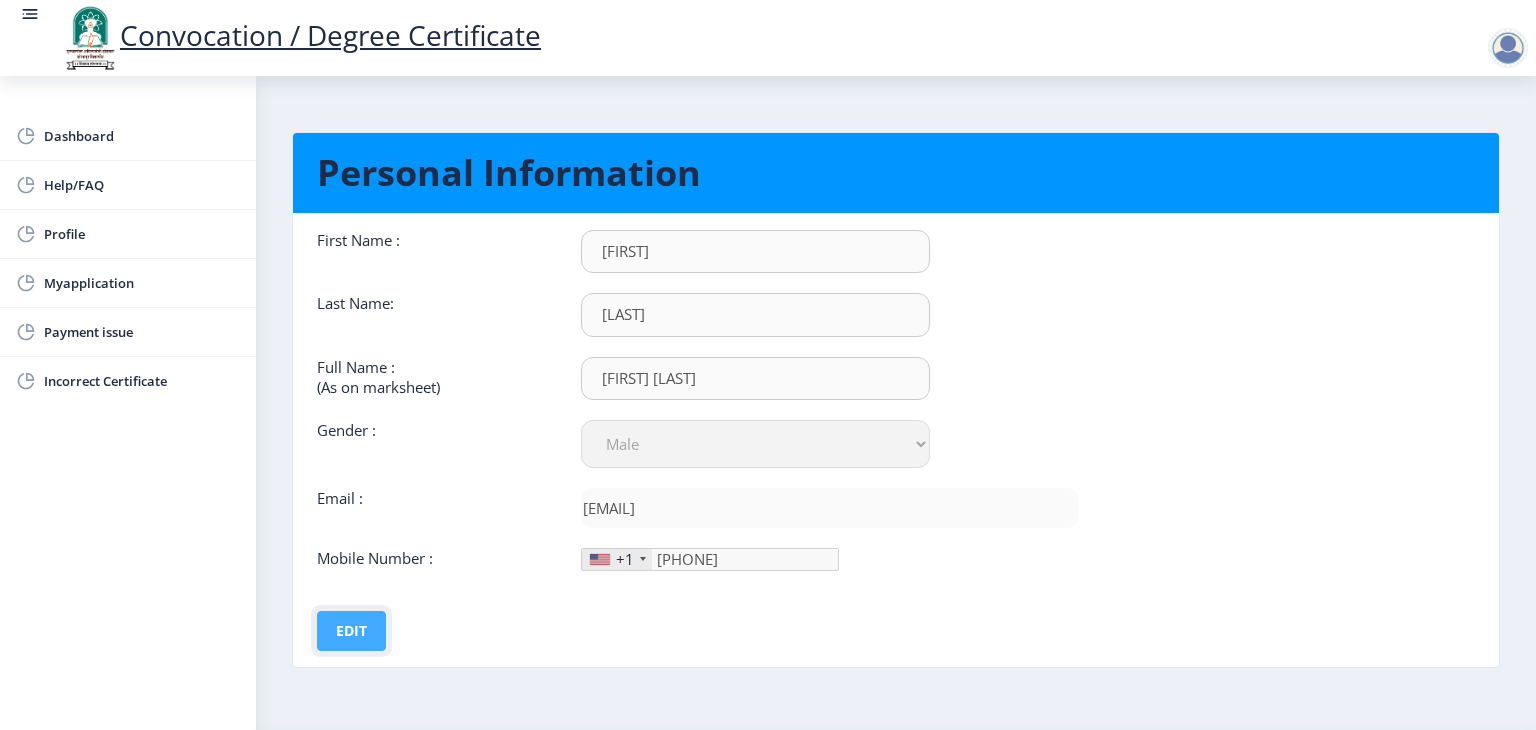 click on "Edit" at bounding box center [351, 631] 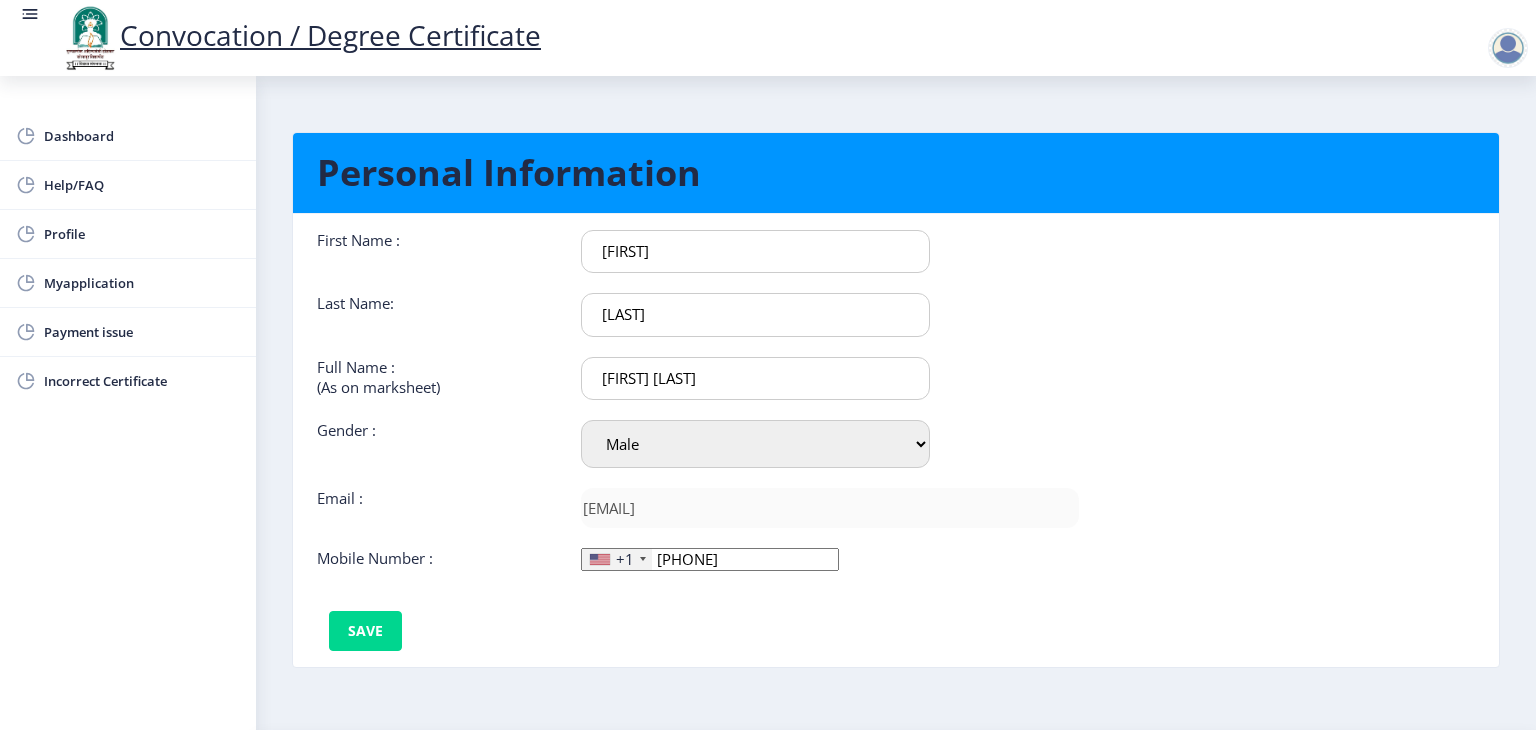 click on "876-670-73" at bounding box center (710, 559) 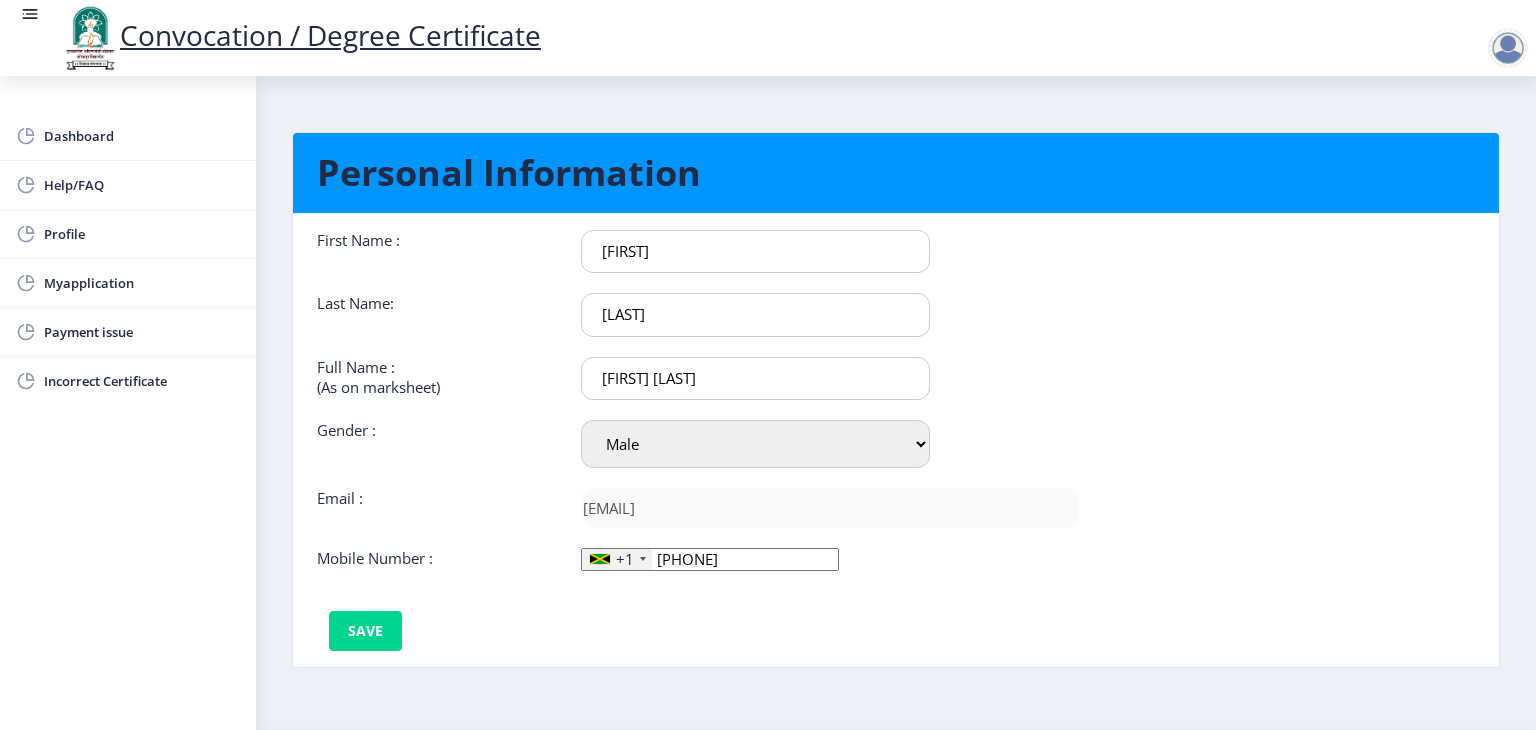 type on "[PHONE]" 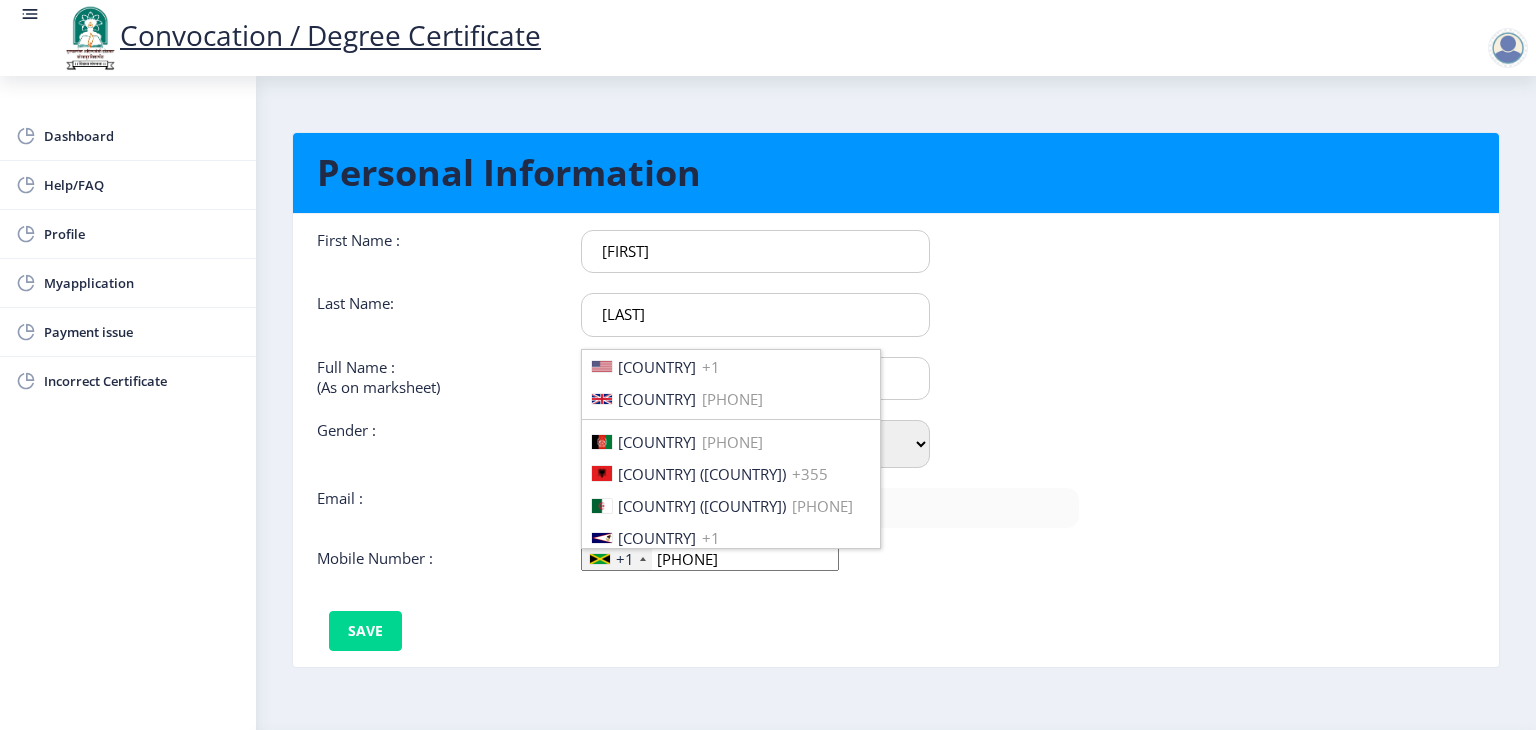 click at bounding box center [643, 559] 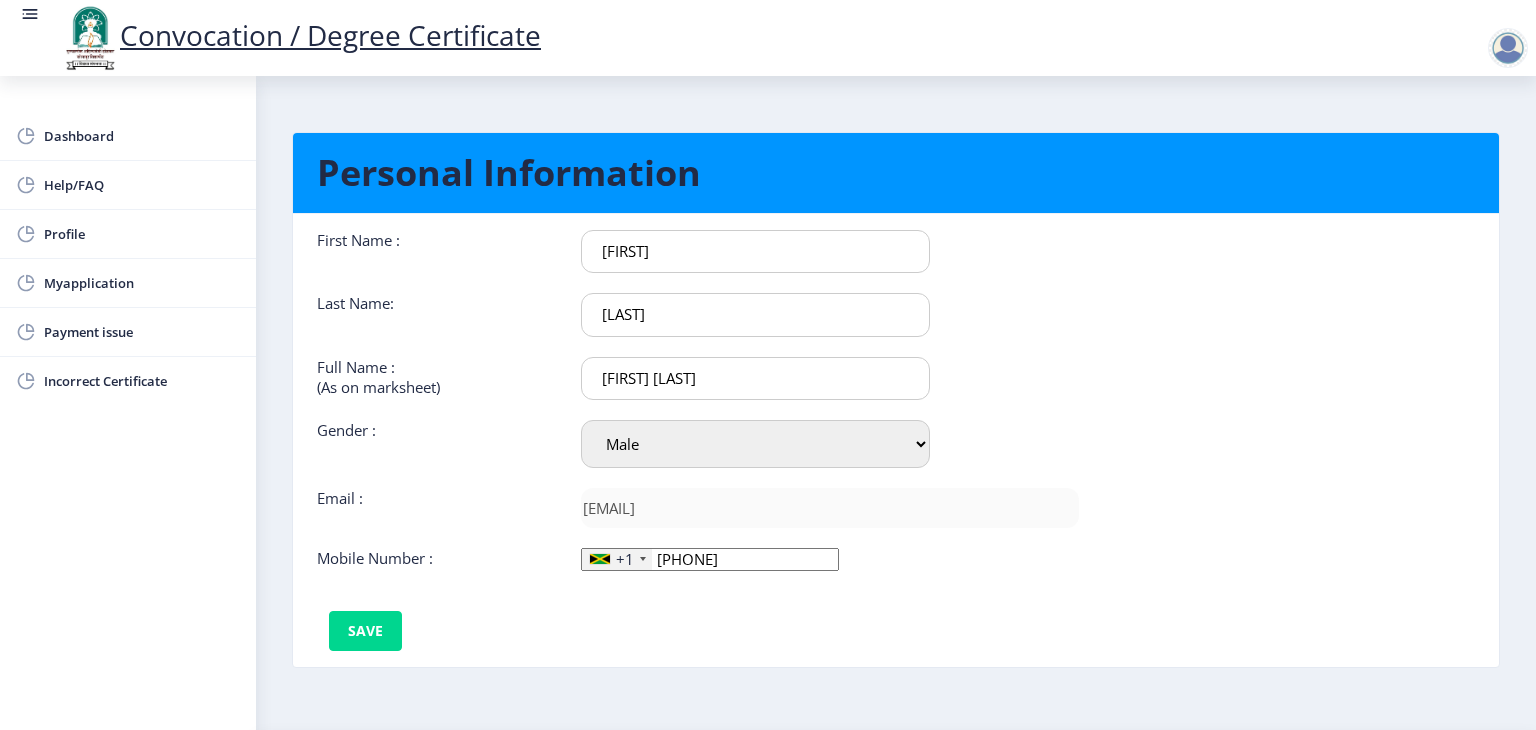 click at bounding box center (643, 559) 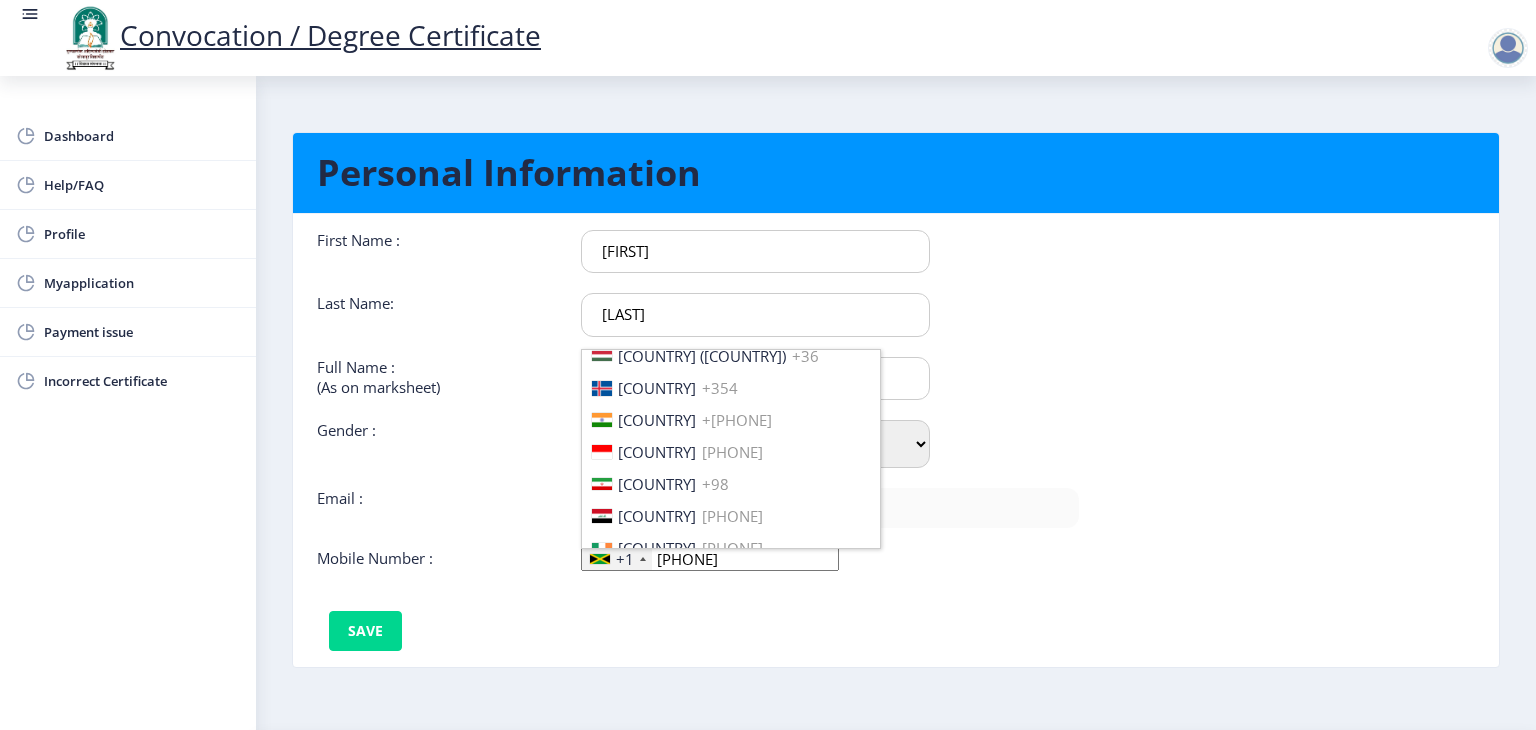 scroll, scrollTop: 3120, scrollLeft: 0, axis: vertical 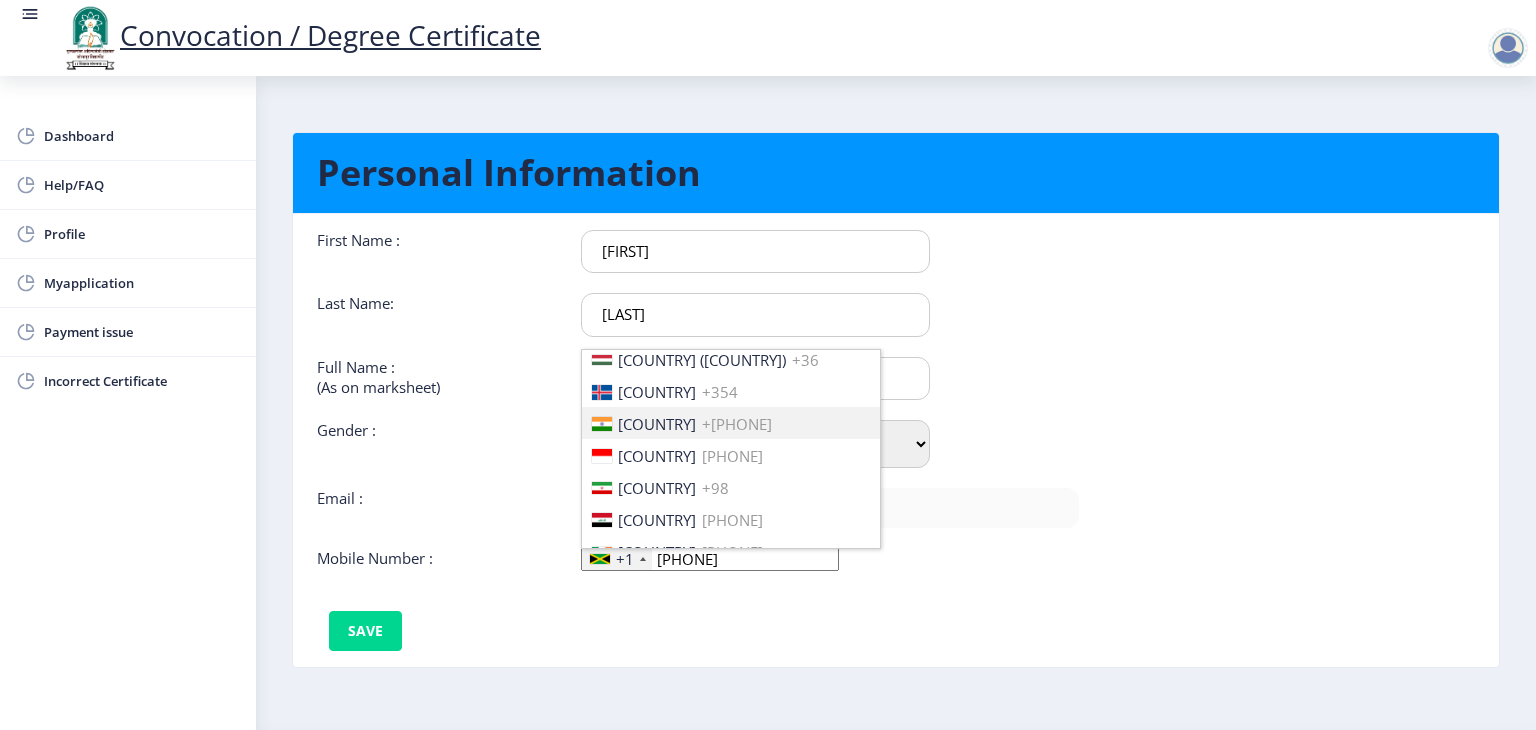 click on "India (भारत)" at bounding box center [657, 424] 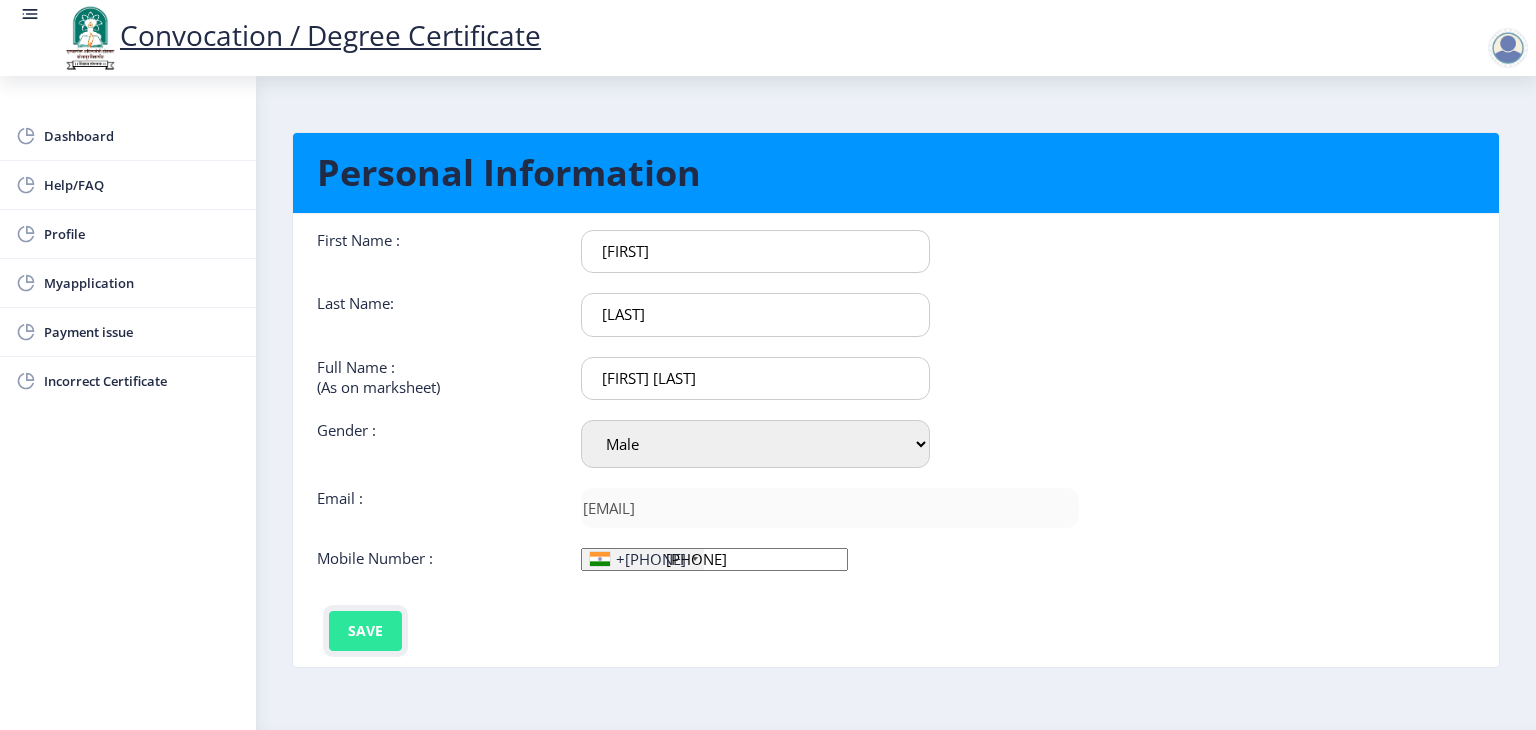 click on "Save" at bounding box center [365, 631] 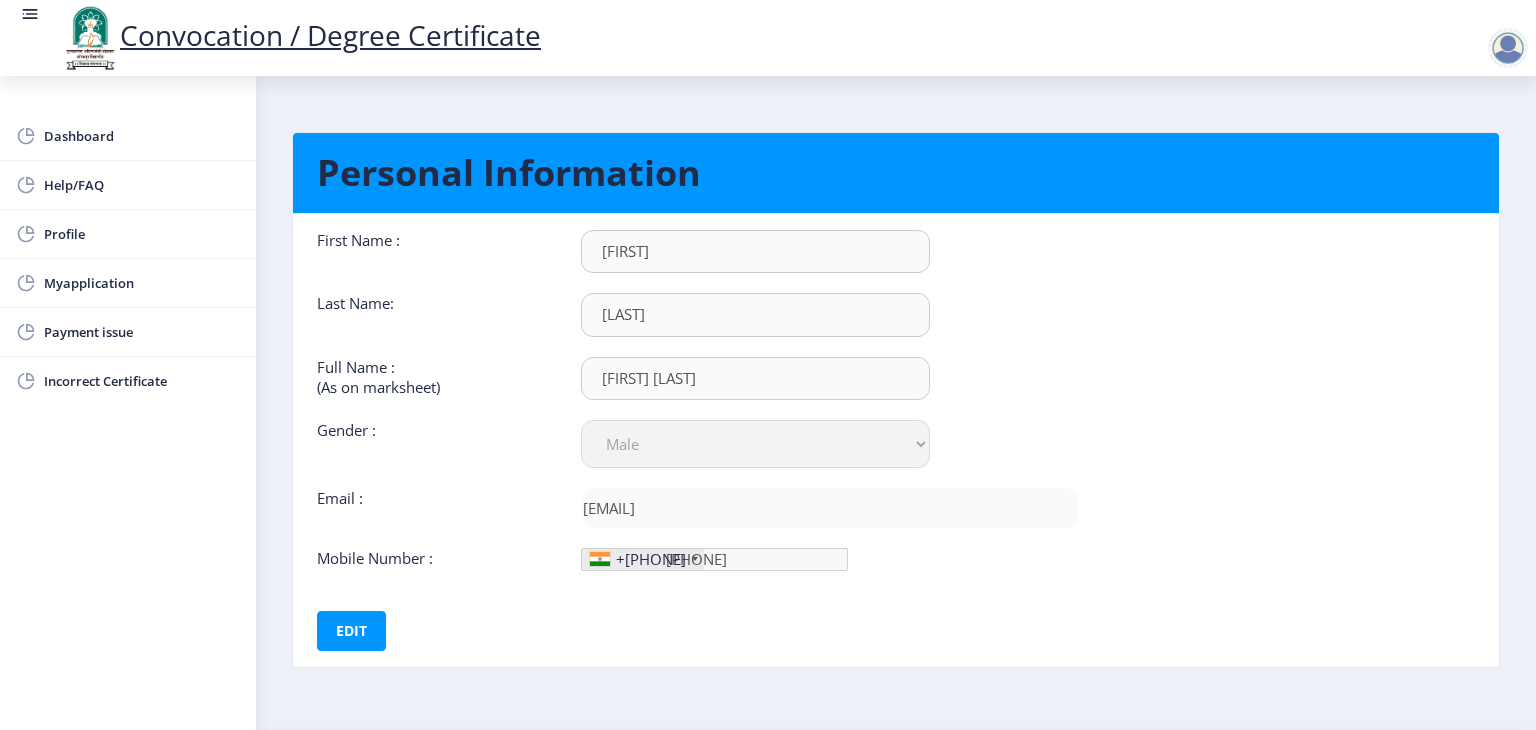 click on "First Name :  Tushar Last Name:  Sonwane Full Name : (As on marksheet) Sonwane Tushar Raghunath Gender : Select Gender Male Female Other  Email :  tusharsnwane@gmail.com  Mobile Number :  +91 United States +1 United Kingdom +44 Afghanistan (‫افغانستان‬‎) +93 Albania (Shqipëri) +355 Algeria (‫الجزائر‬‎) +213 American Samoa +1 Andorra +376 Angola +244 Anguilla +1 Antigua and Barbuda +1 Argentina +54 Armenia (Հայաստան) +374 Aruba +297 Australia +61 Austria (Österreich) +43 Azerbaijan (Azərbaycan) +994 Bahamas +1 Bahrain (‫البحرين‬‎) +973 Bangladesh (বাংলাদেশ) +880 Barbados +1 Belarus (Беларусь) +375 Belgium (België) +32 Belize +501 Benin (Bénin) +229 Bermuda +1 Bhutan (འབྲུག) +975 Bolivia +591 Bosnia and Herzegovina (Босна и Херцеговина) +387 Botswana +267 Brazil (Brasil) +55 British Indian Ocean Territory +246 British Virgin Islands +1 Brunei +673 Bulgaria (България) +359 Burkina Faso +226 +257 +855" at bounding box center [698, 440] 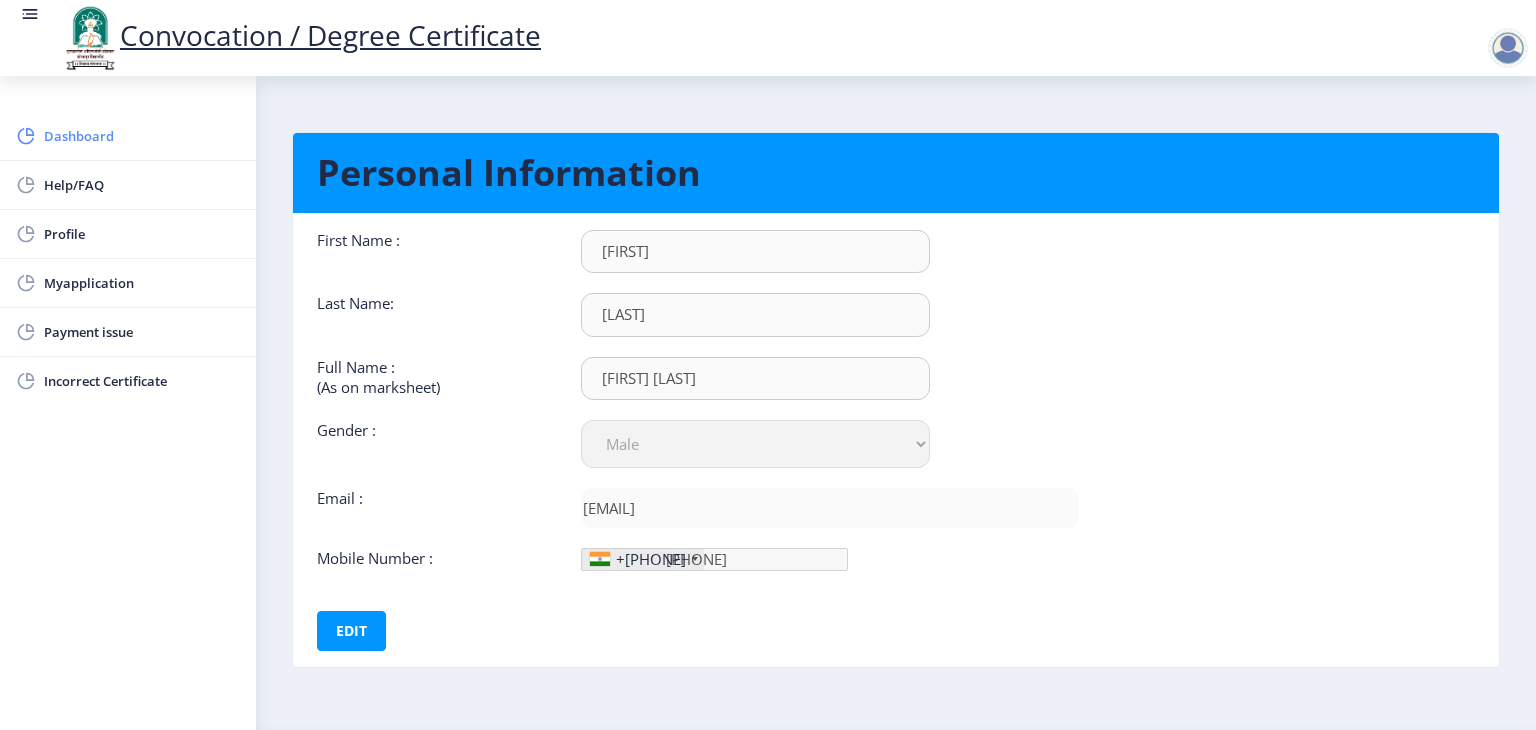 click on "Dashboard" at bounding box center [142, 136] 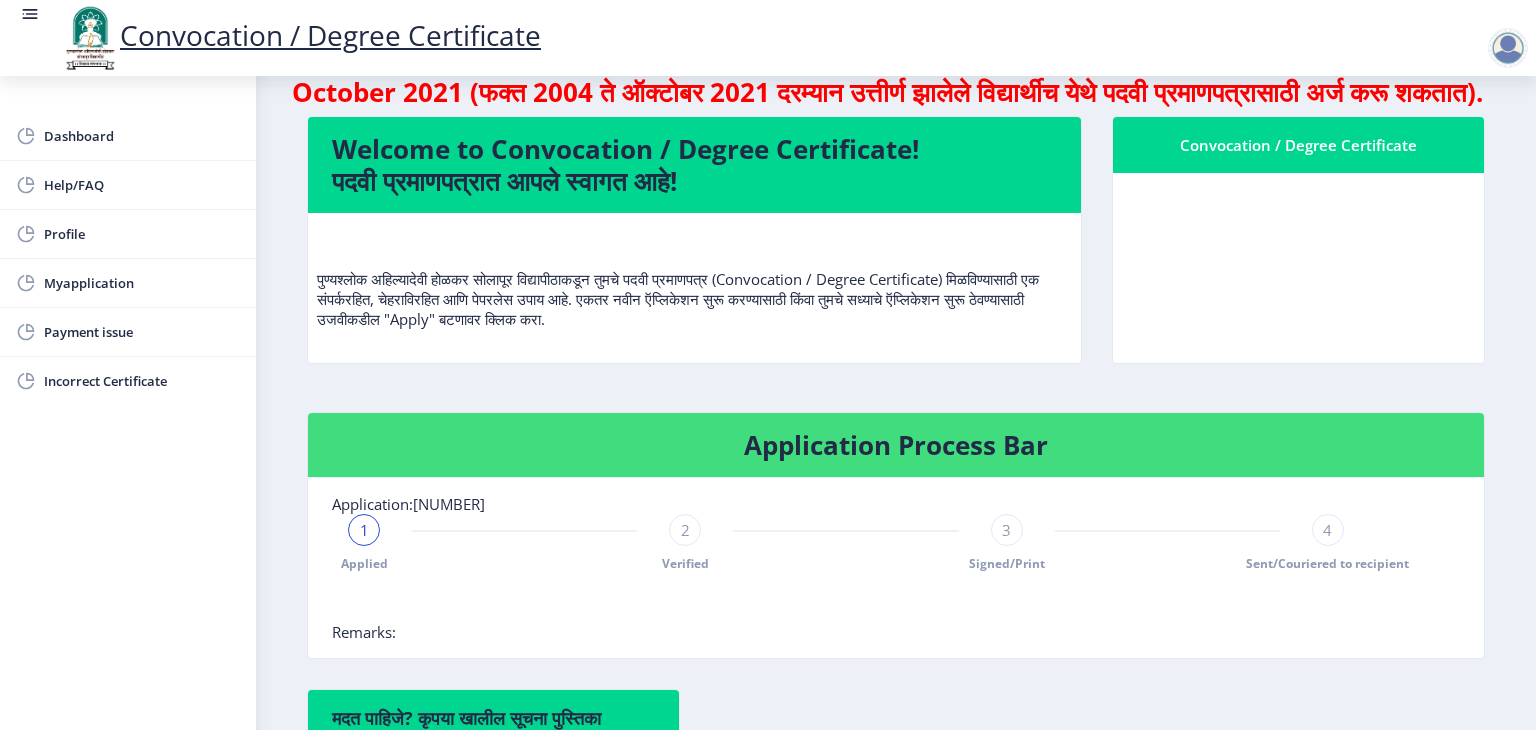 scroll, scrollTop: 0, scrollLeft: 0, axis: both 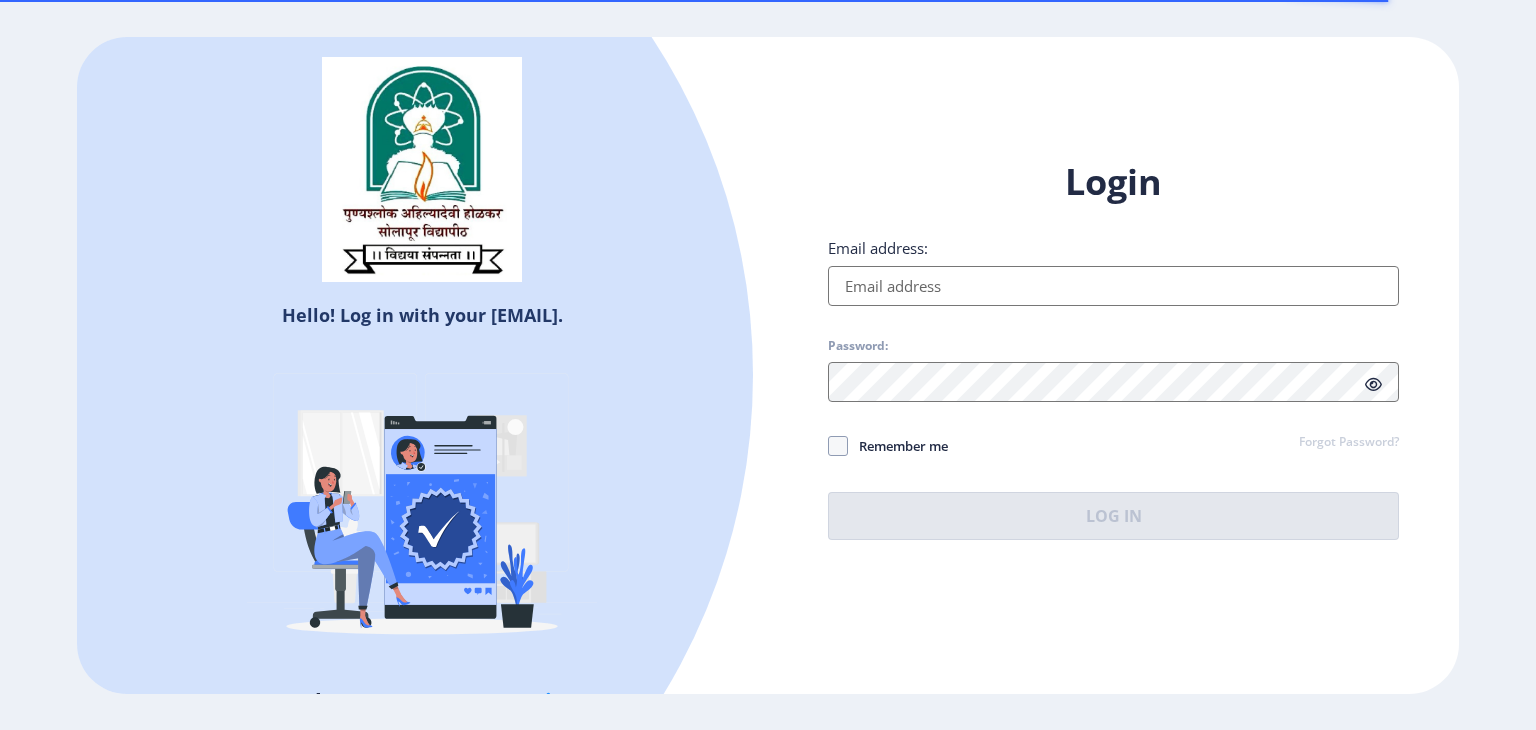 type on "[EMAIL]" 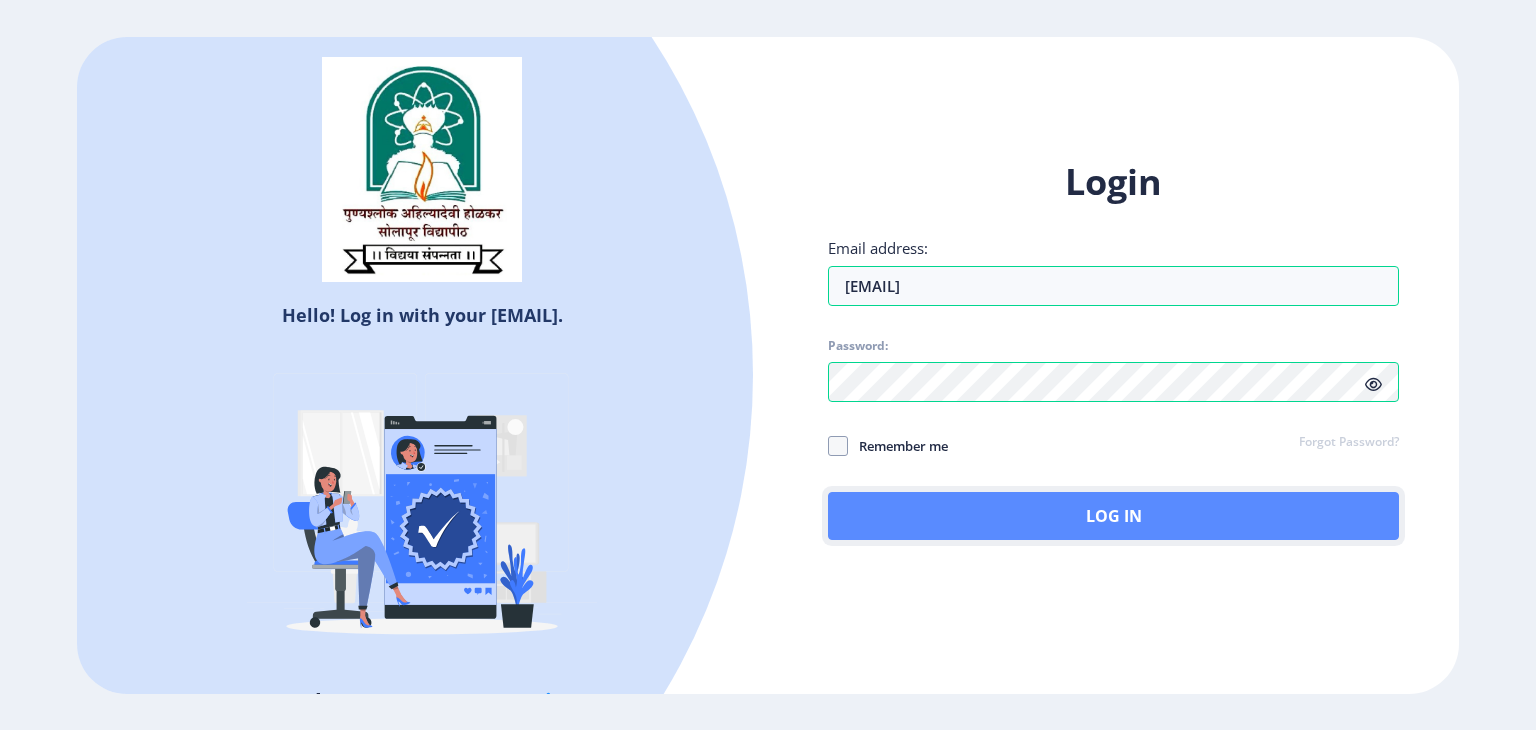 click on "Log In" at bounding box center [1113, 516] 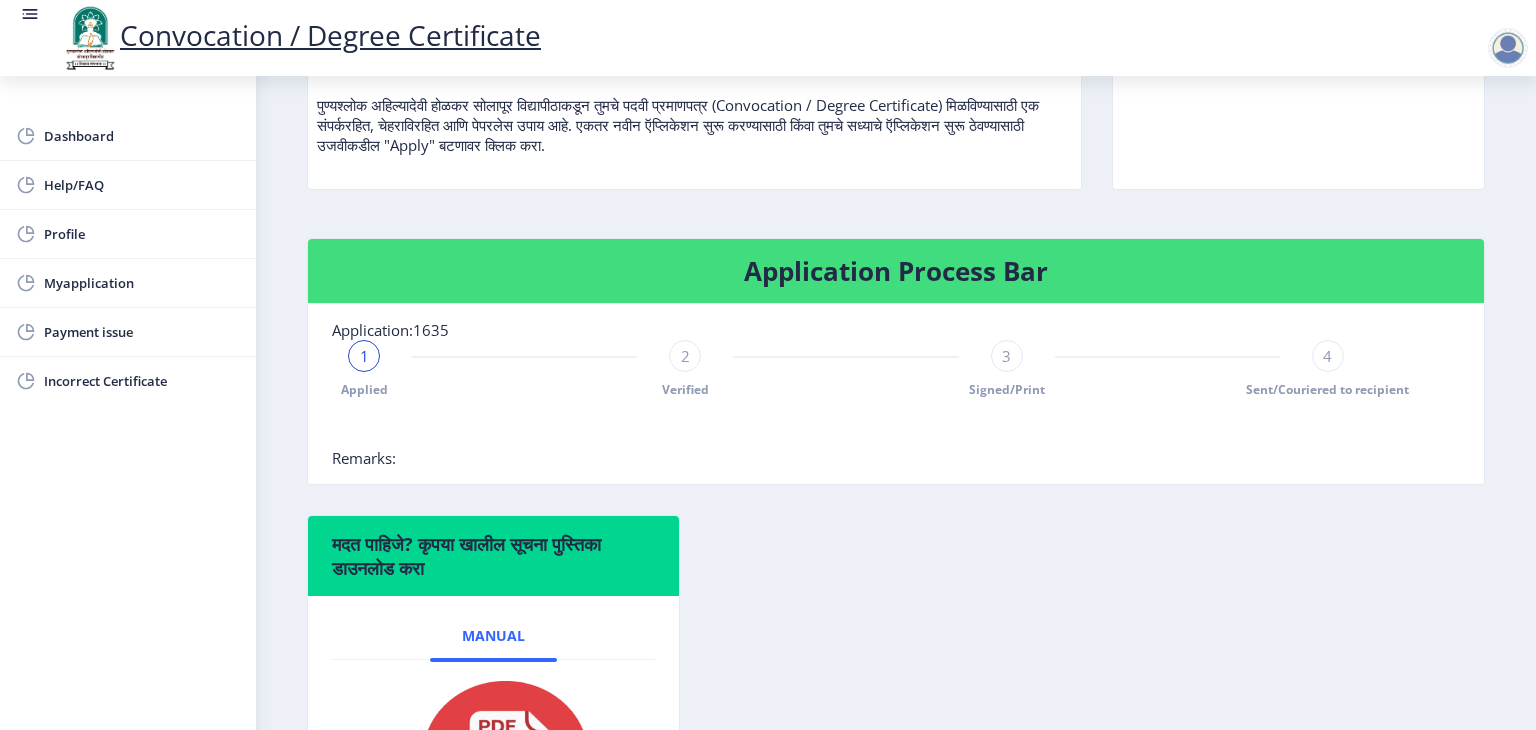 scroll, scrollTop: 0, scrollLeft: 0, axis: both 